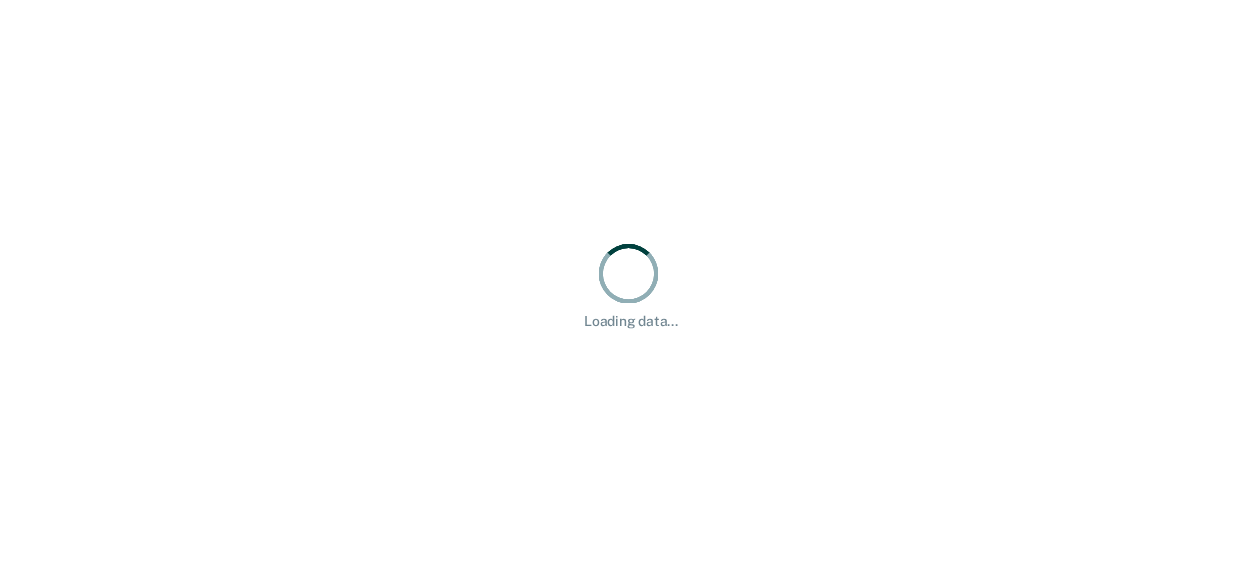 scroll, scrollTop: 0, scrollLeft: 0, axis: both 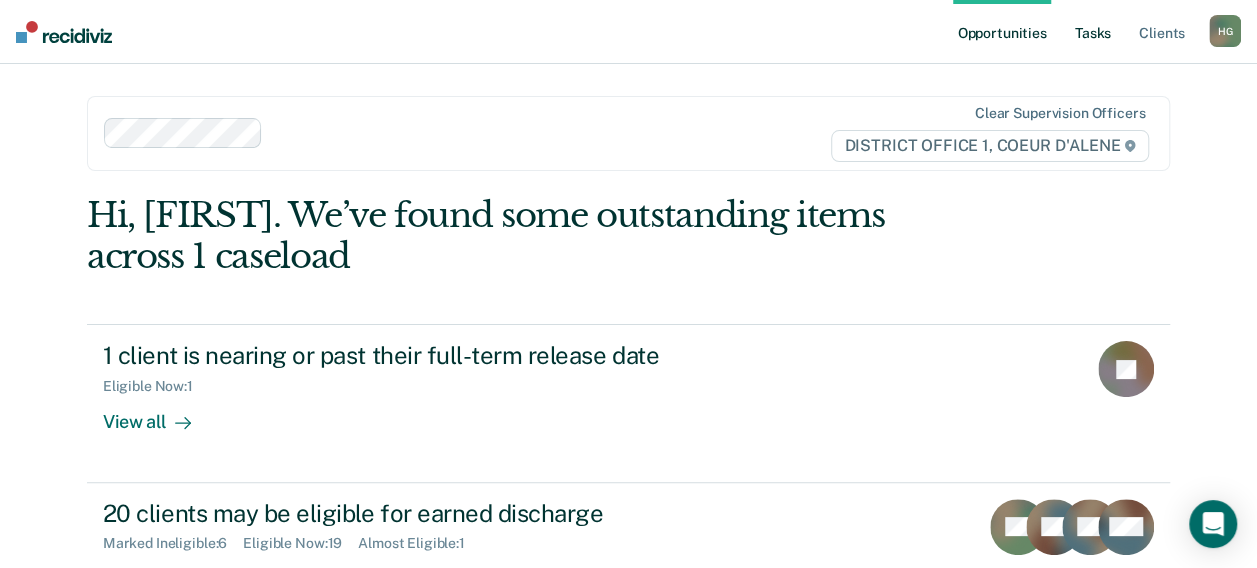 click on "Tasks" at bounding box center (1093, 32) 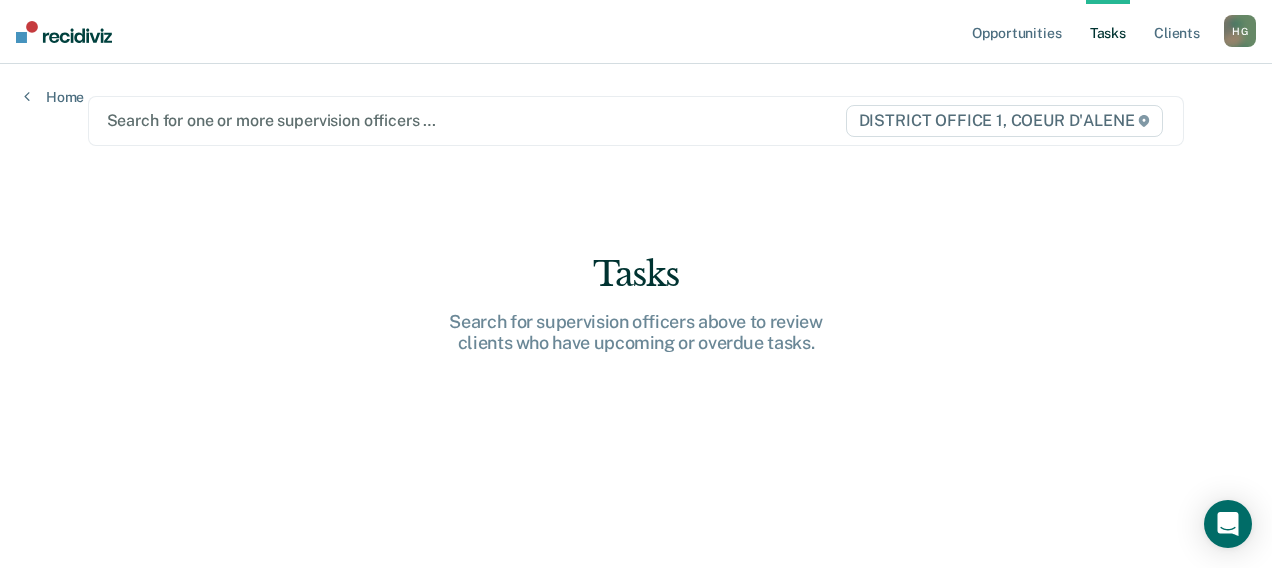 click at bounding box center (475, 120) 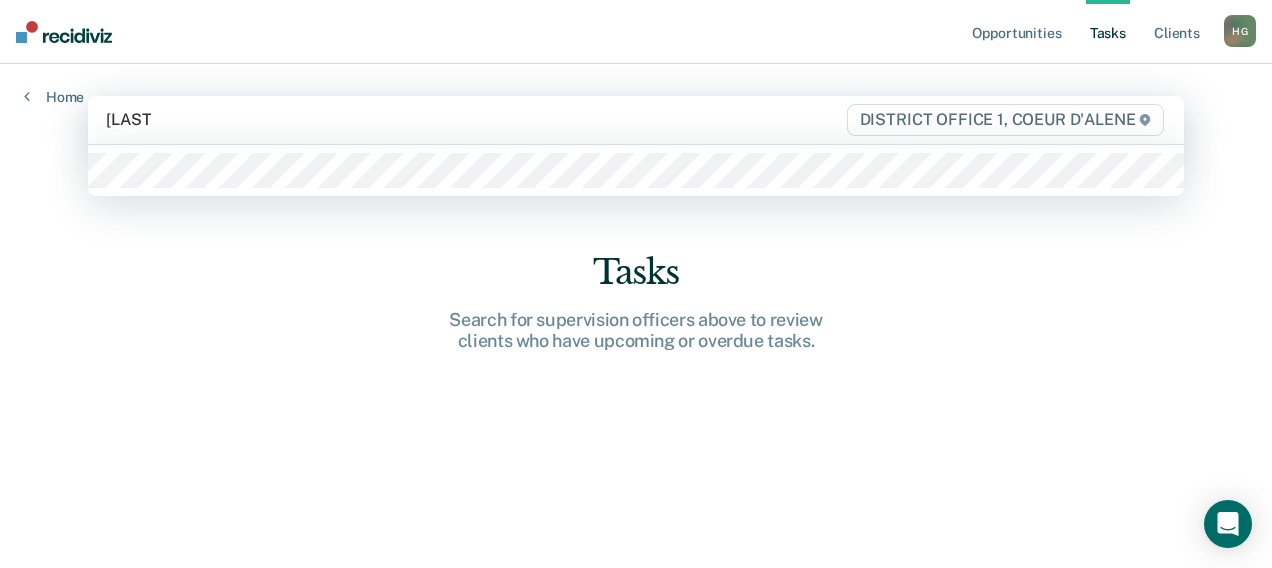 type on "[LAST]" 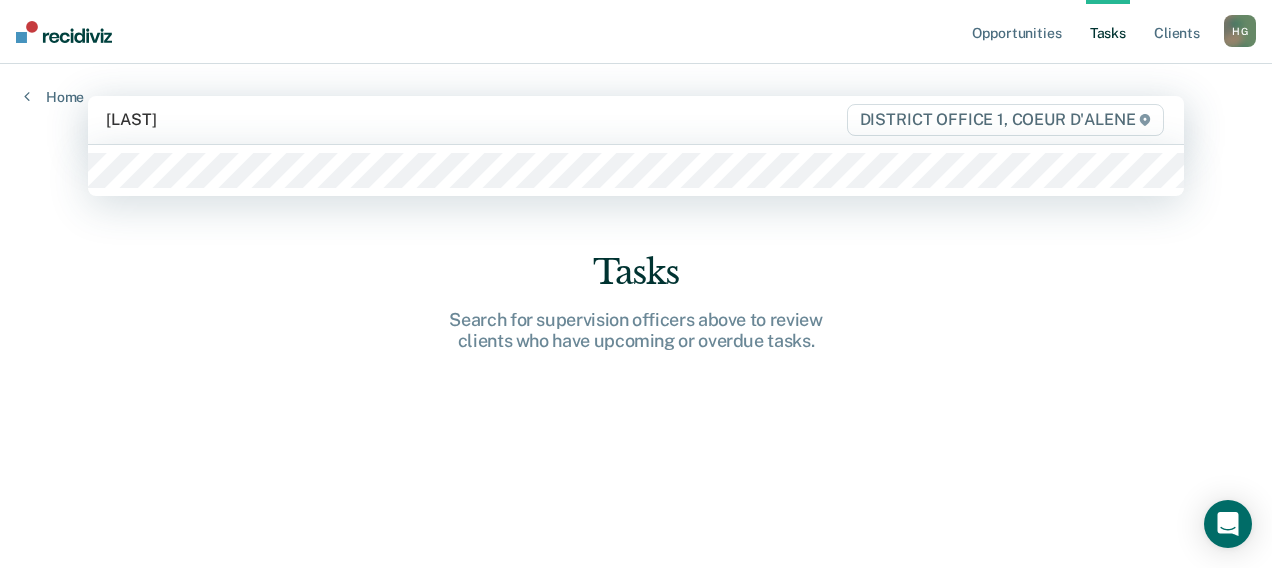type 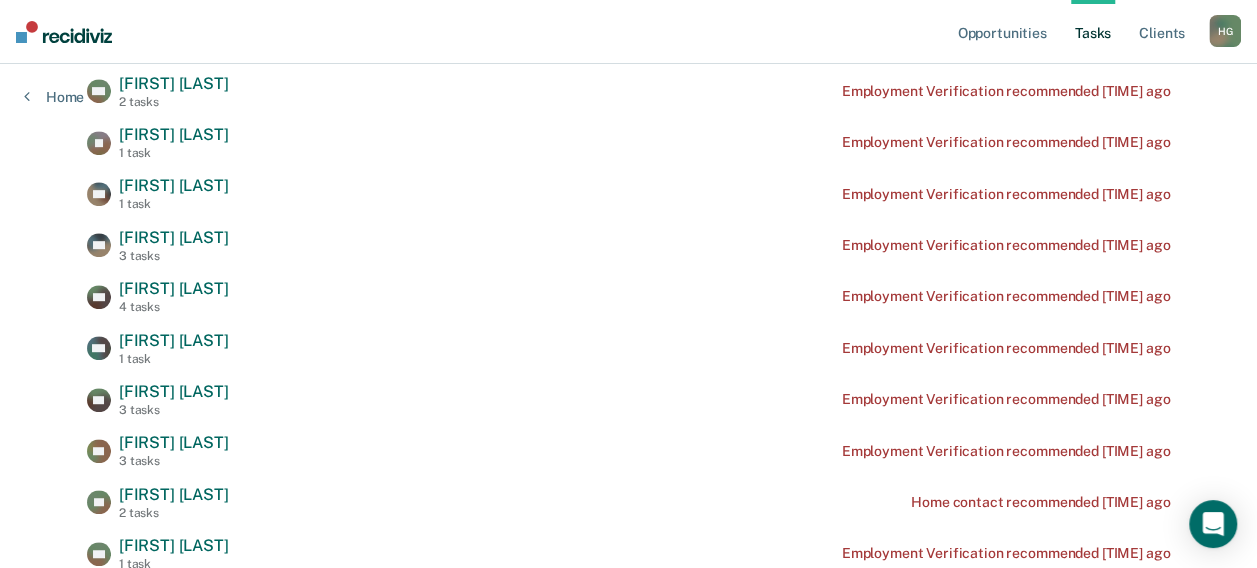 scroll, scrollTop: 200, scrollLeft: 0, axis: vertical 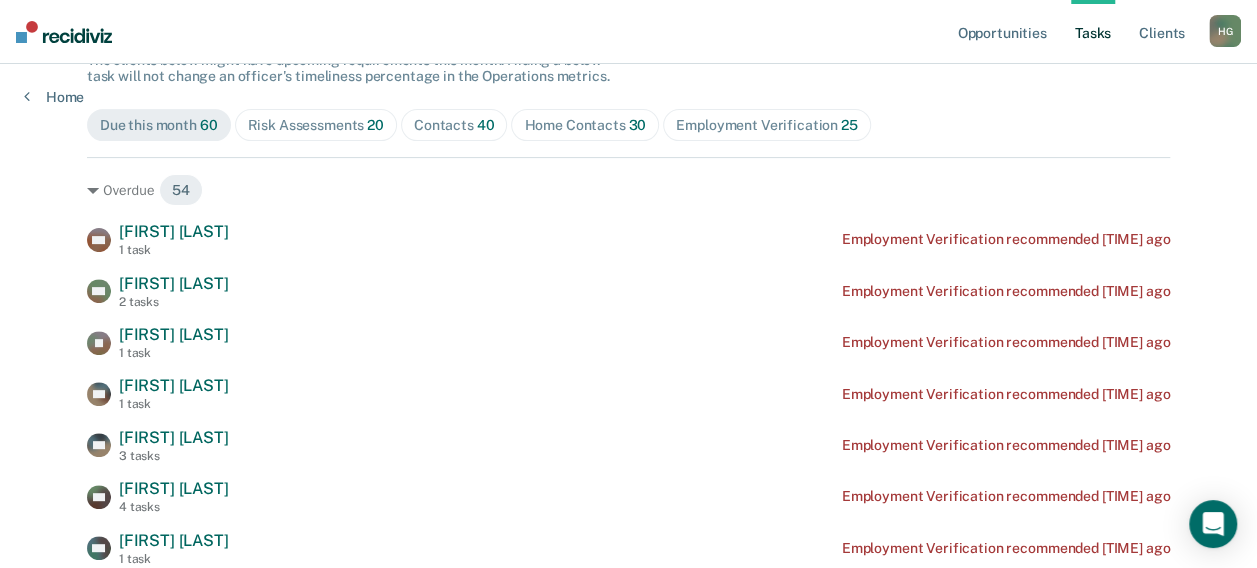 click on "Risk Assessments 20" at bounding box center [316, 125] 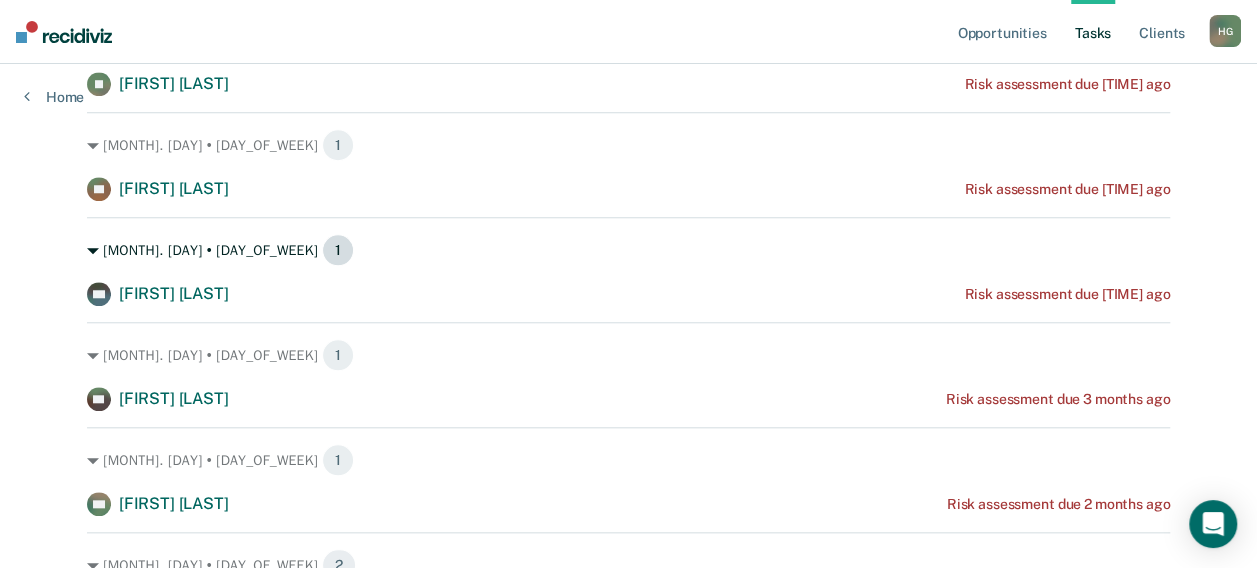 scroll, scrollTop: 800, scrollLeft: 0, axis: vertical 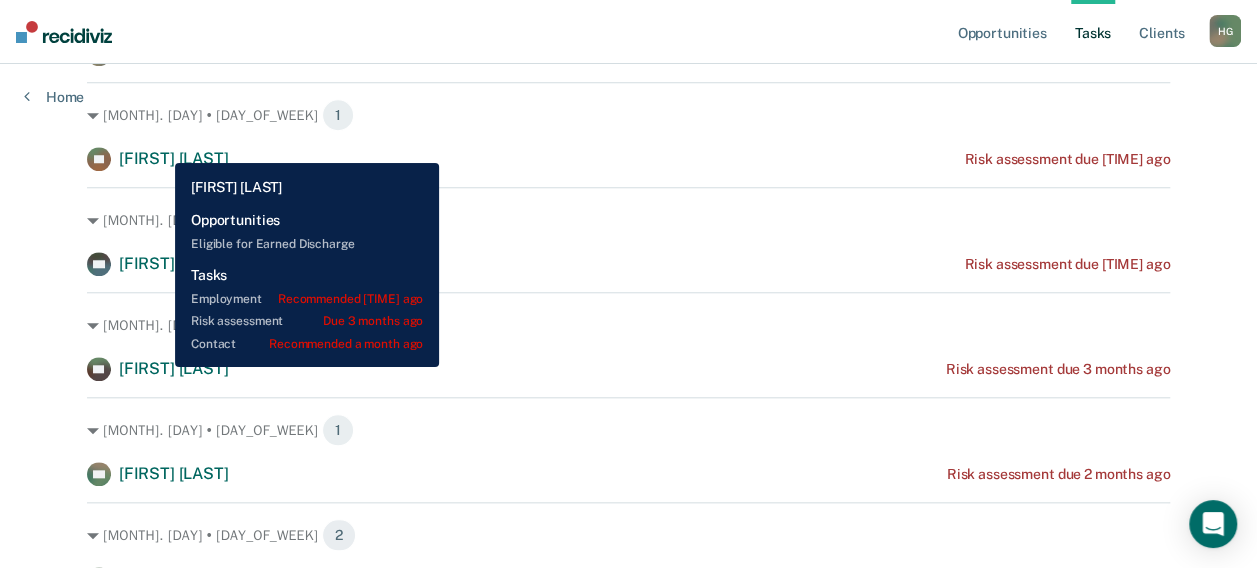 click on "[FIRST] [LAST]" at bounding box center (174, 368) 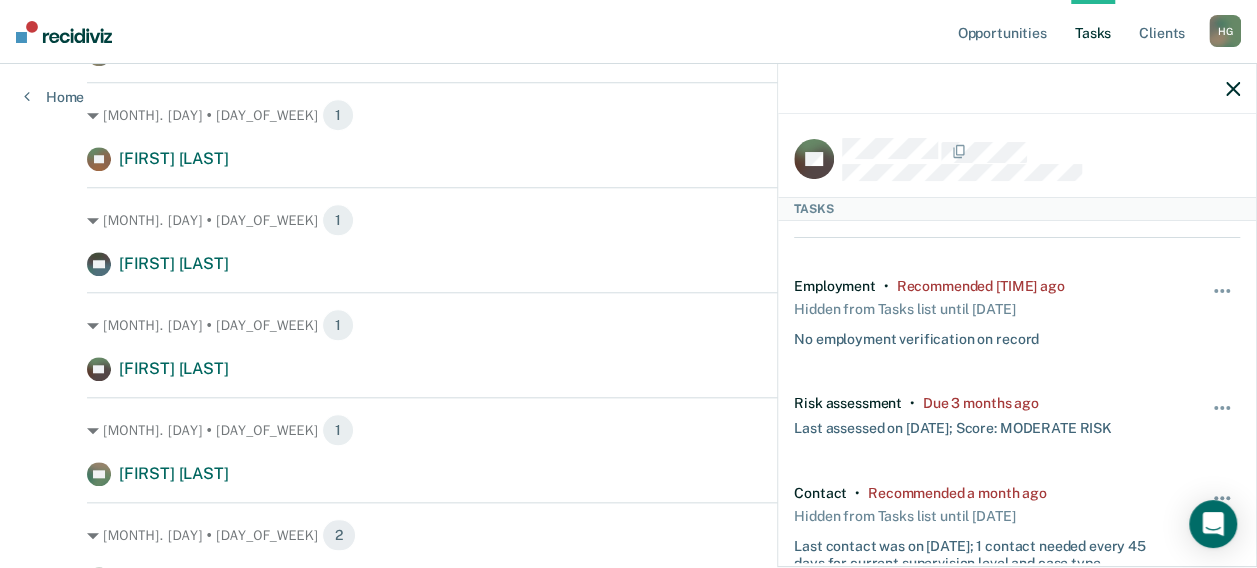 click 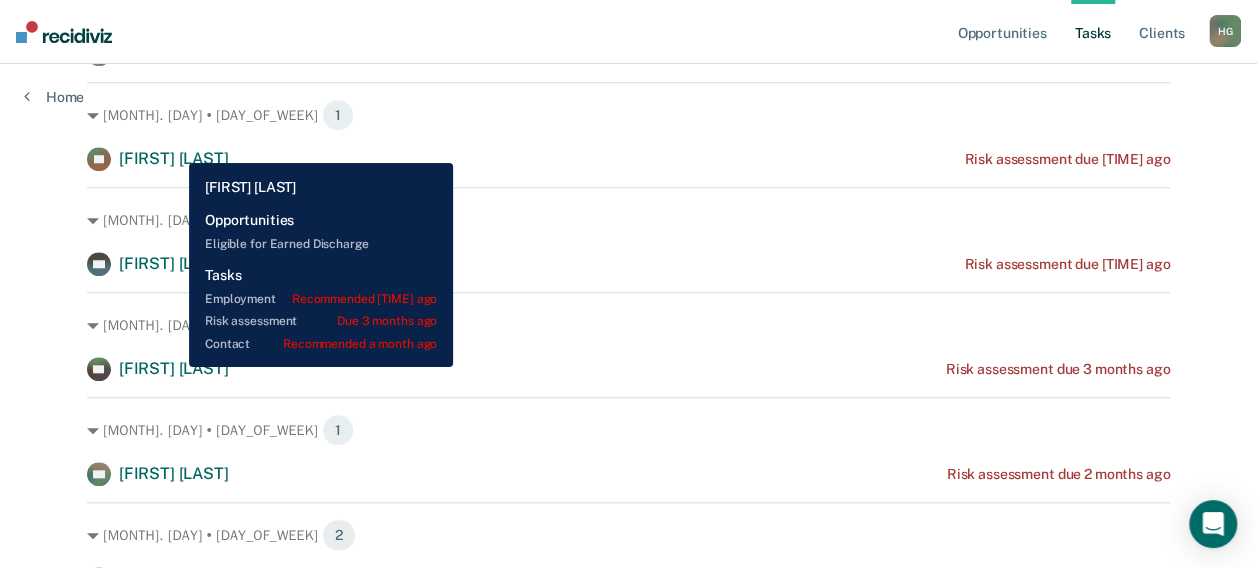 click on "[FIRST] [LAST]" at bounding box center (174, 368) 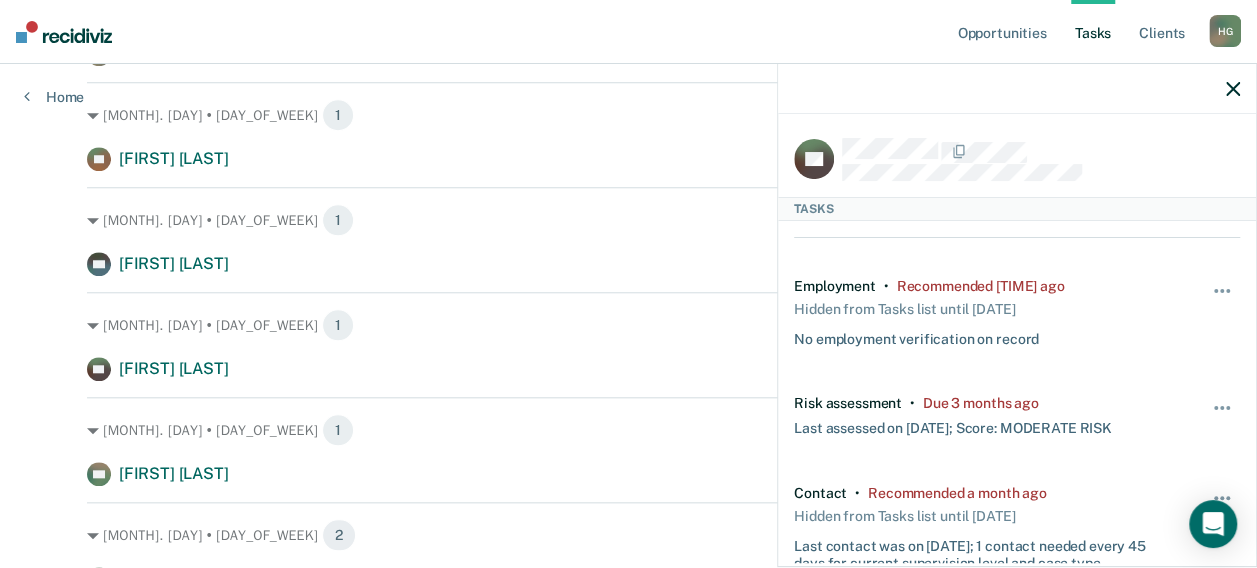 click 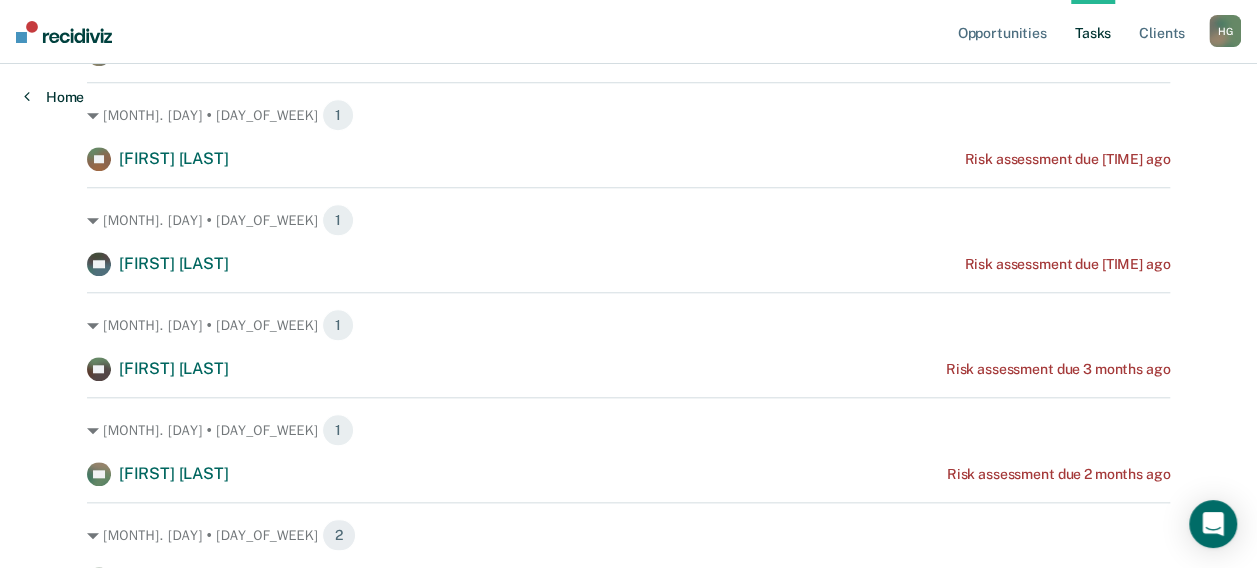 click at bounding box center (27, 96) 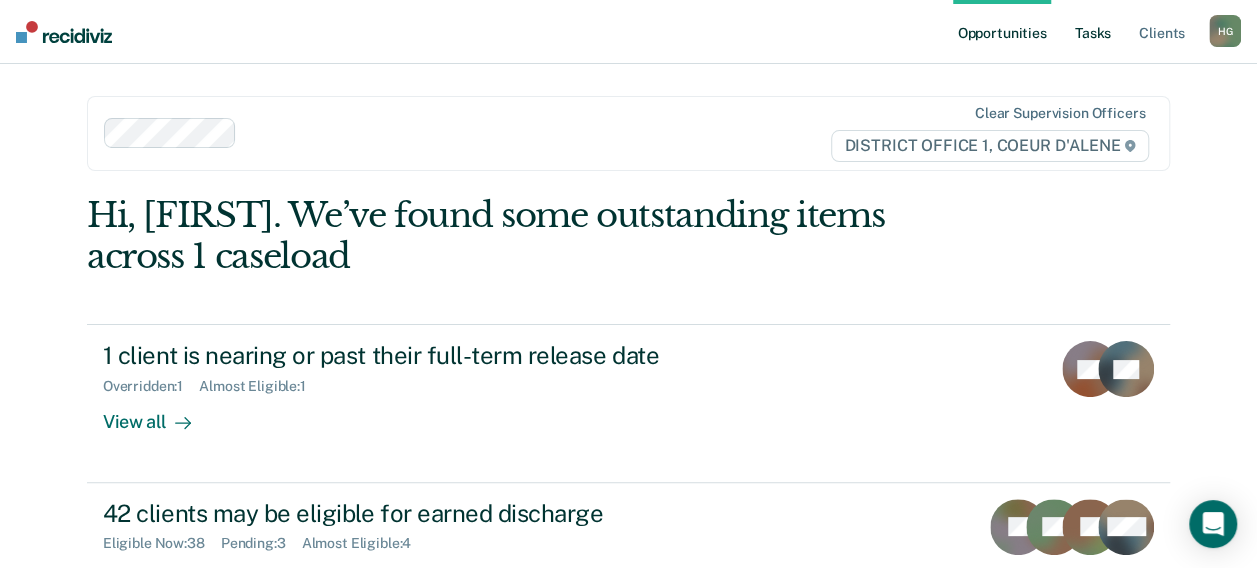 click on "Tasks" at bounding box center [1093, 32] 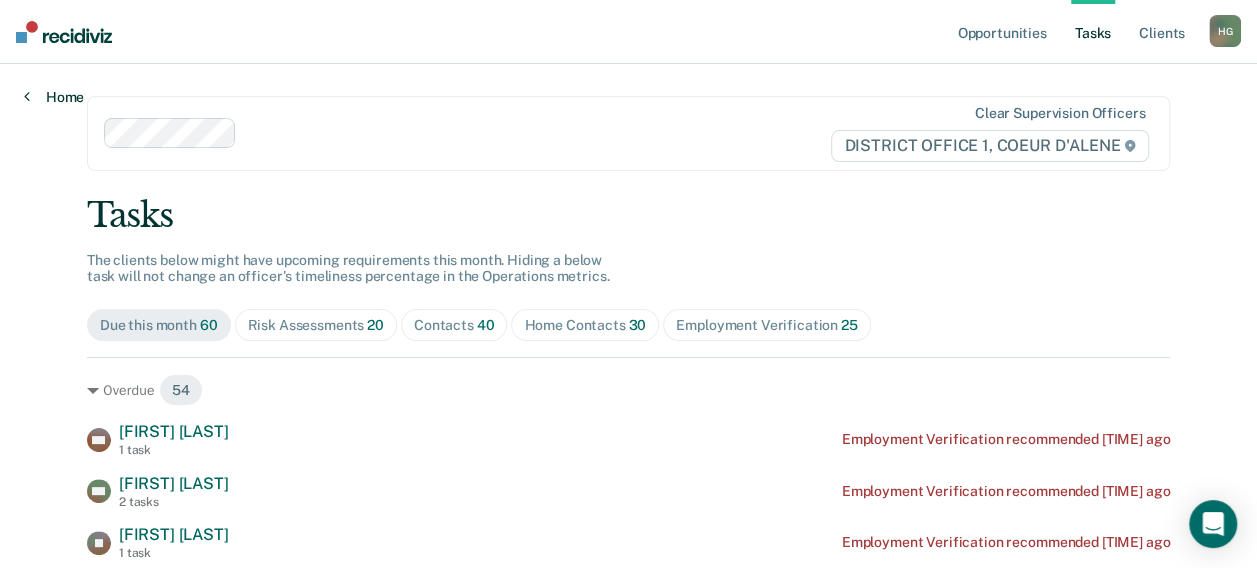 click on "Home" at bounding box center [54, 97] 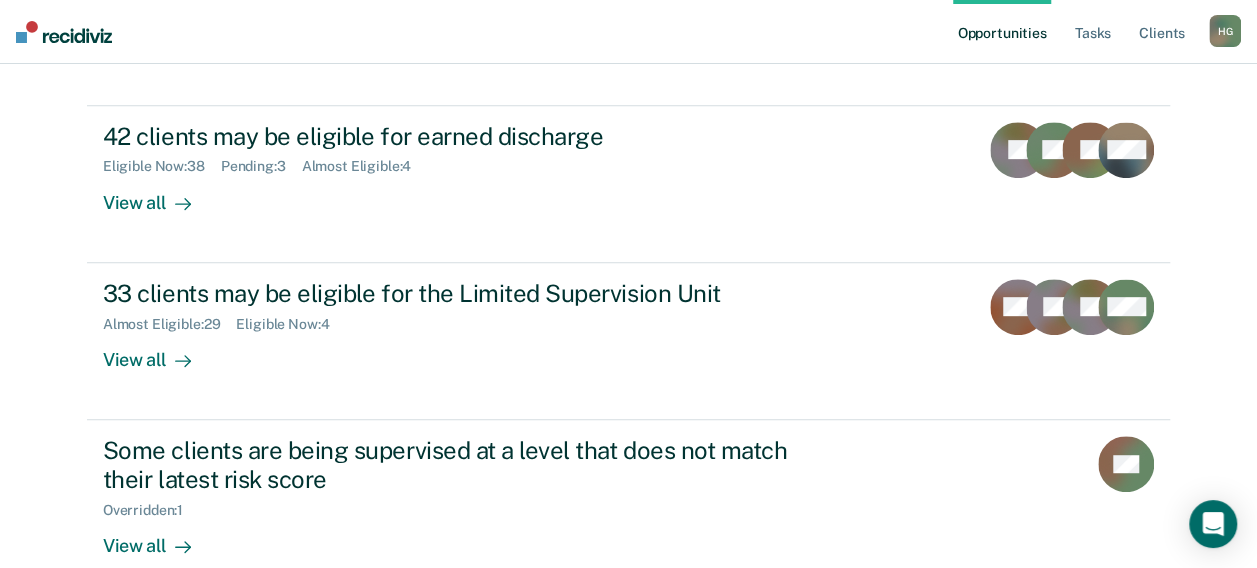 scroll, scrollTop: 400, scrollLeft: 0, axis: vertical 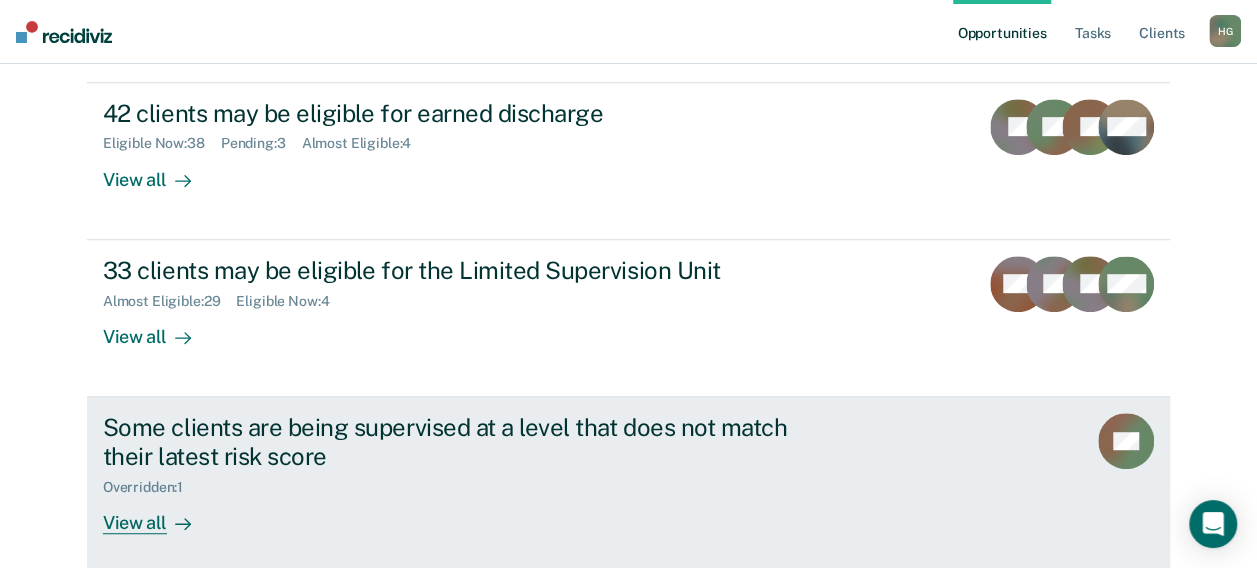 click on "View all" at bounding box center [159, 514] 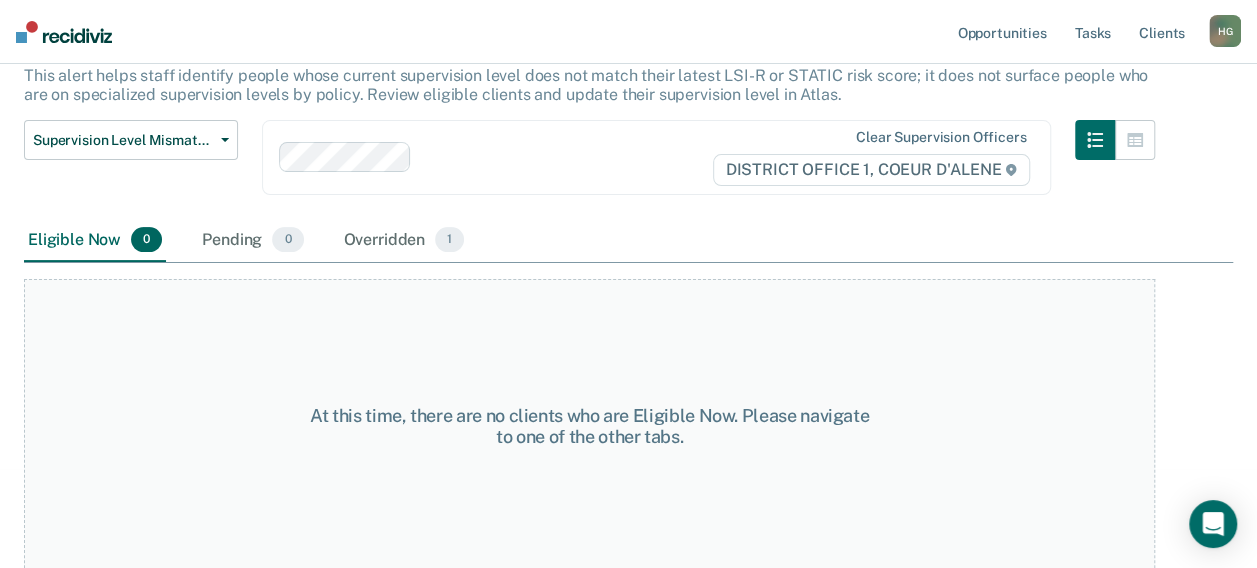 scroll, scrollTop: 130, scrollLeft: 0, axis: vertical 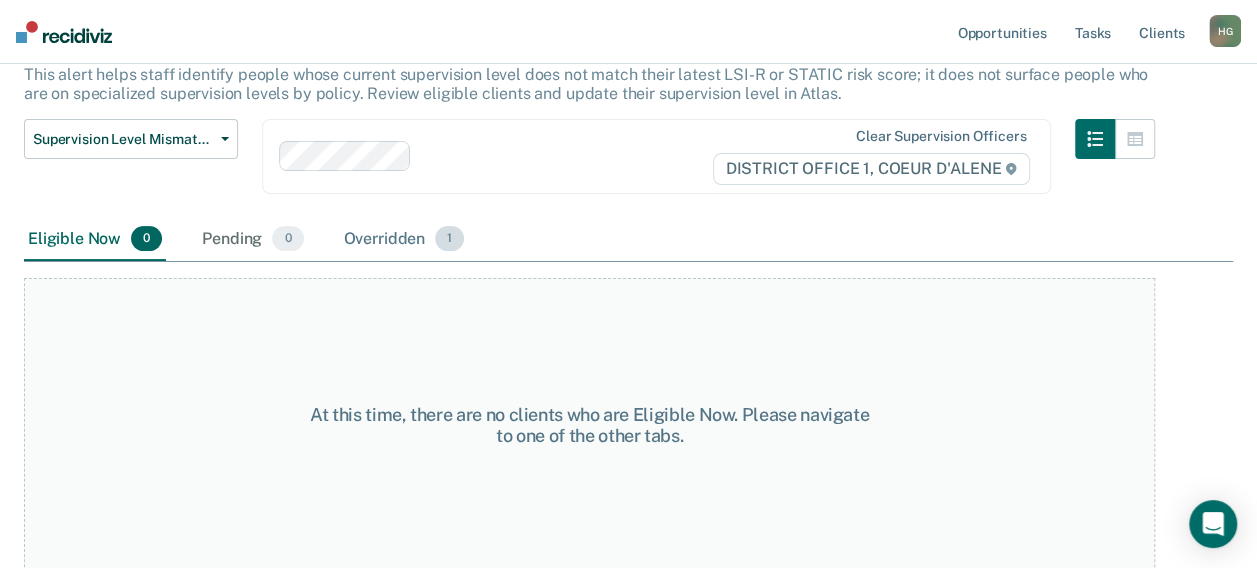 click on "Overridden 1" at bounding box center [404, 240] 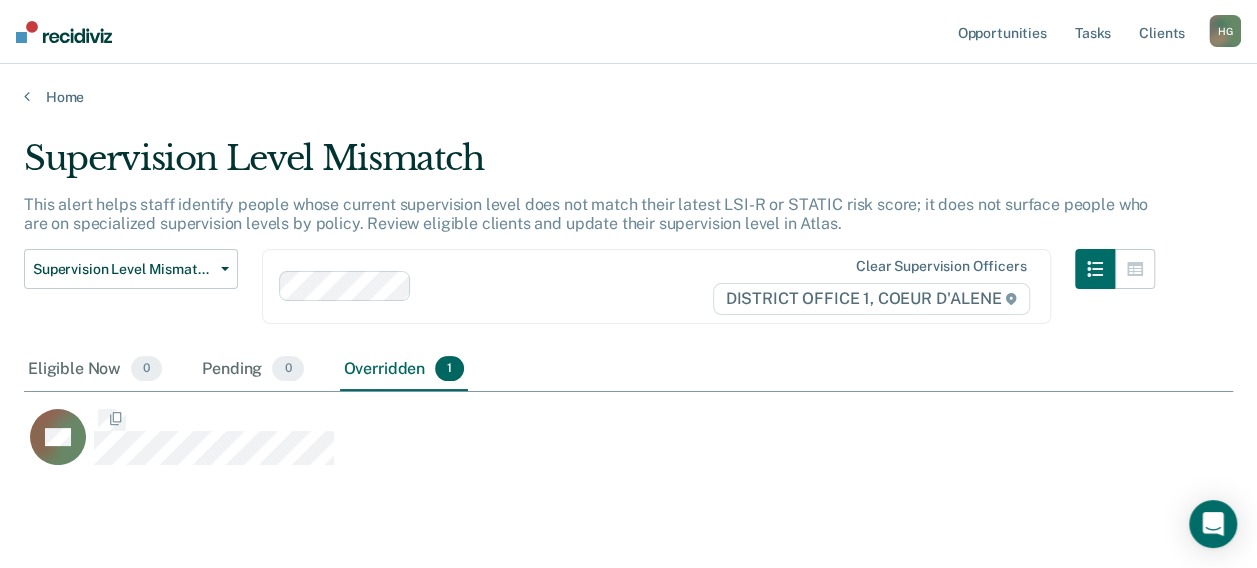 scroll, scrollTop: 16, scrollLeft: 16, axis: both 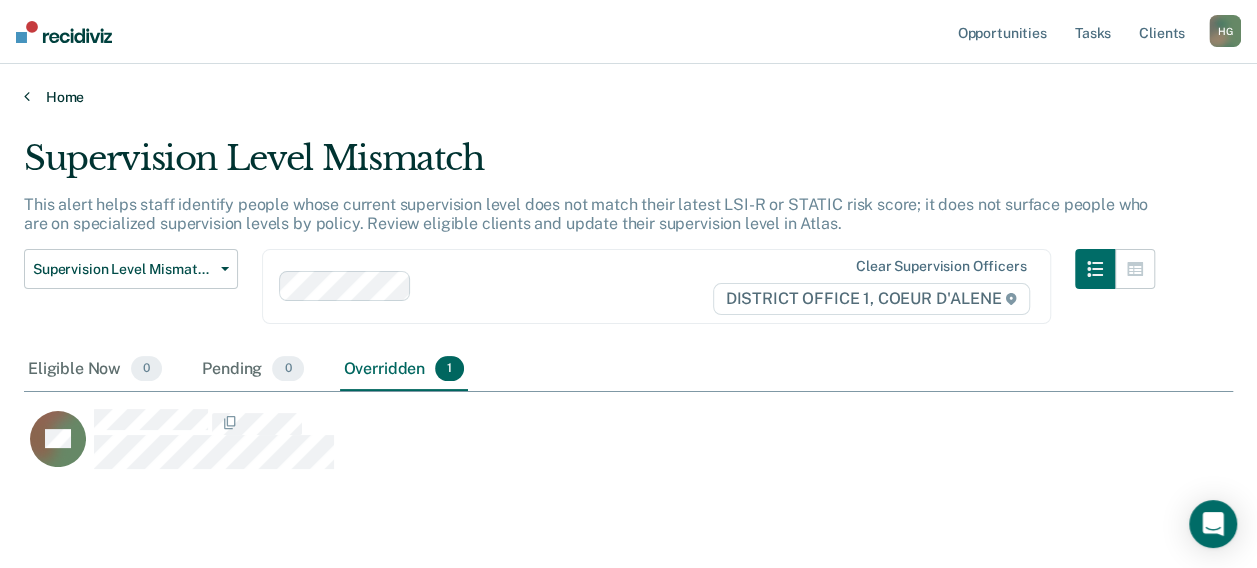 click on "Home" at bounding box center (628, 97) 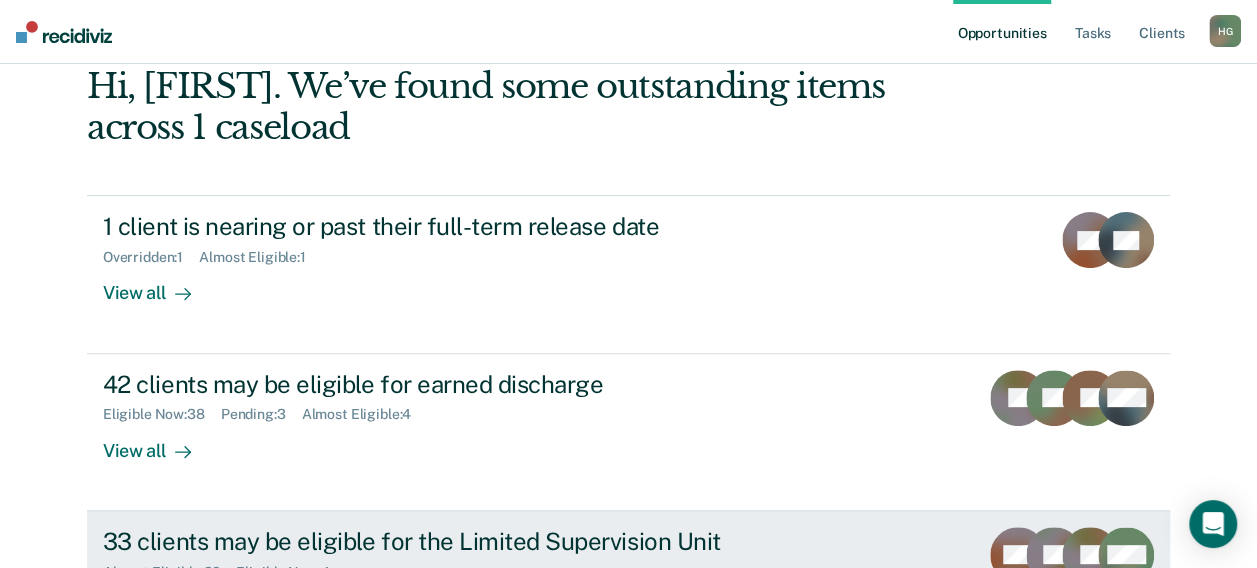 scroll, scrollTop: 0, scrollLeft: 0, axis: both 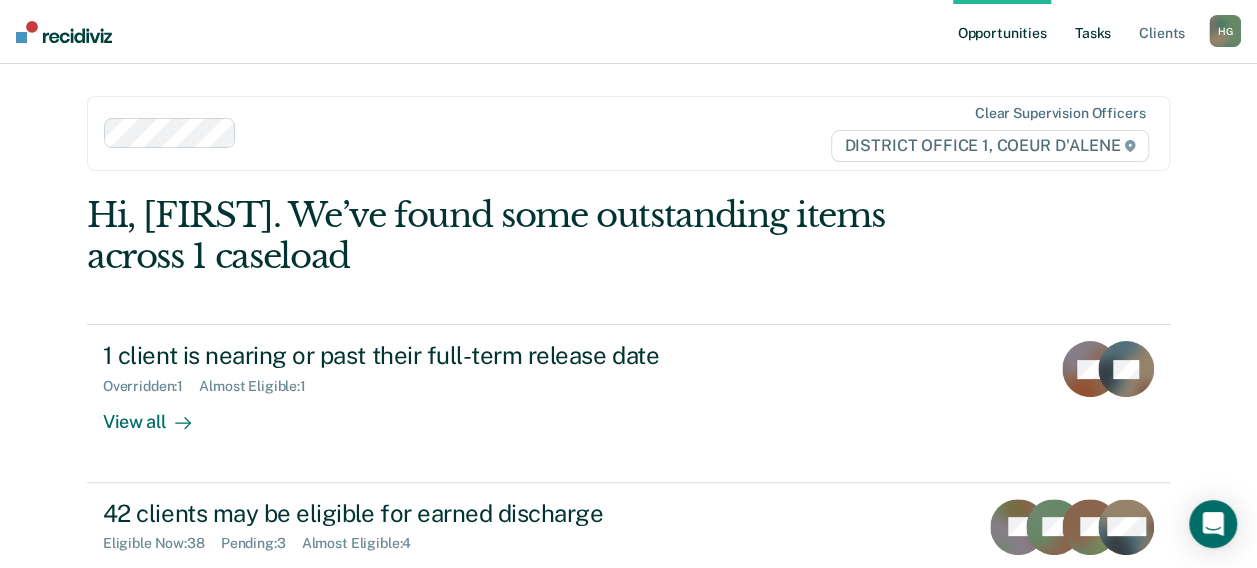 click on "Tasks" at bounding box center (1093, 32) 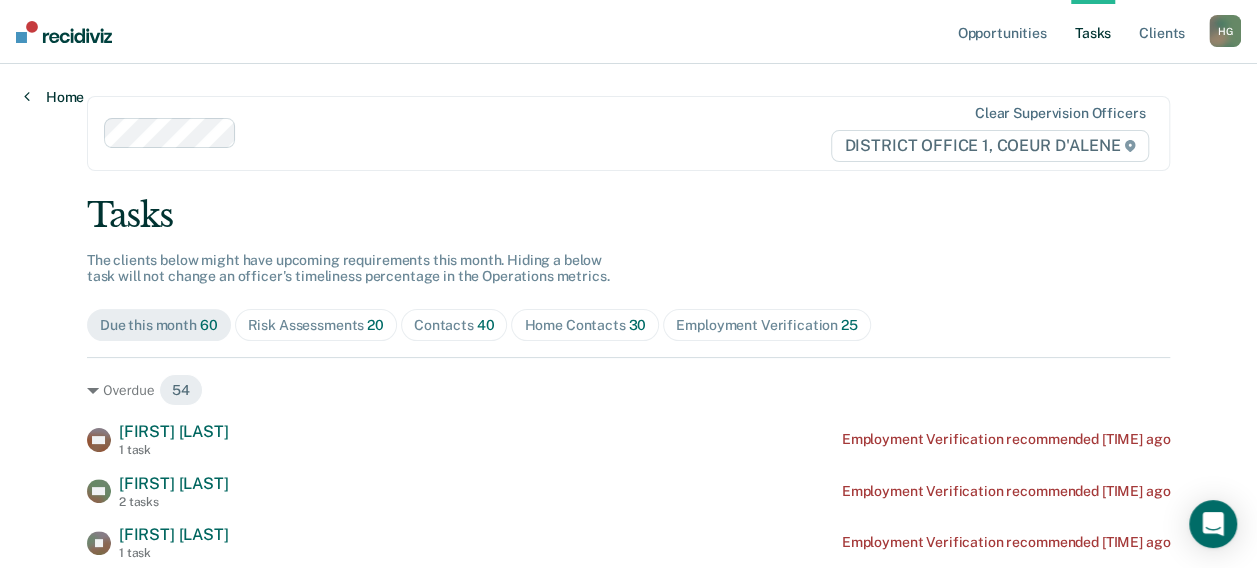 click on "Home" at bounding box center [54, 97] 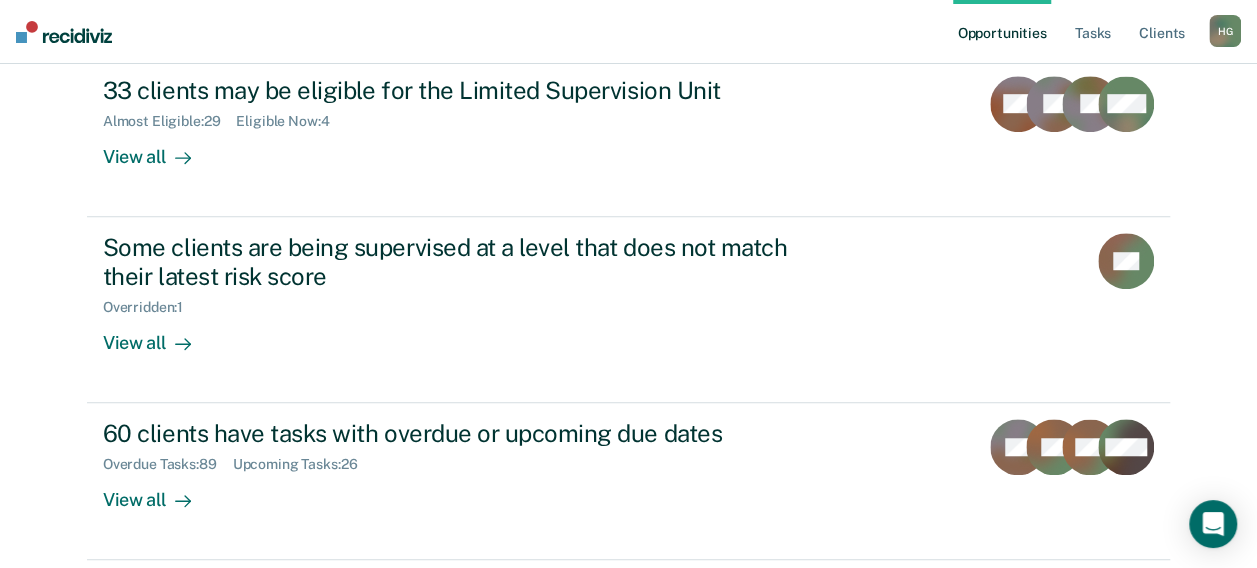 scroll, scrollTop: 549, scrollLeft: 0, axis: vertical 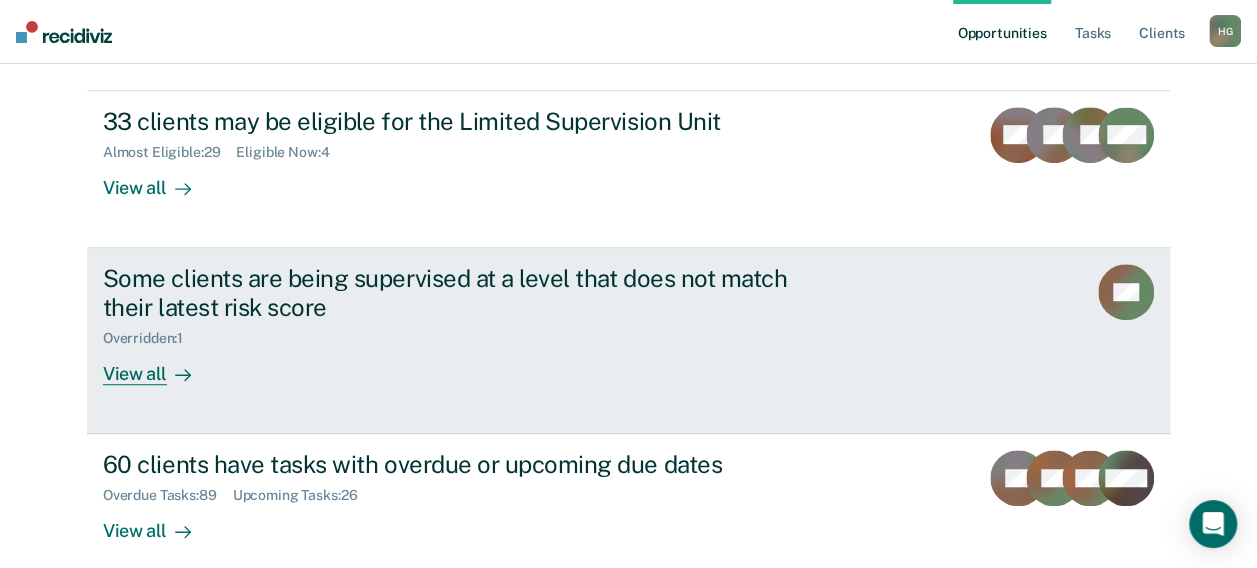 click on "View all" at bounding box center (159, 365) 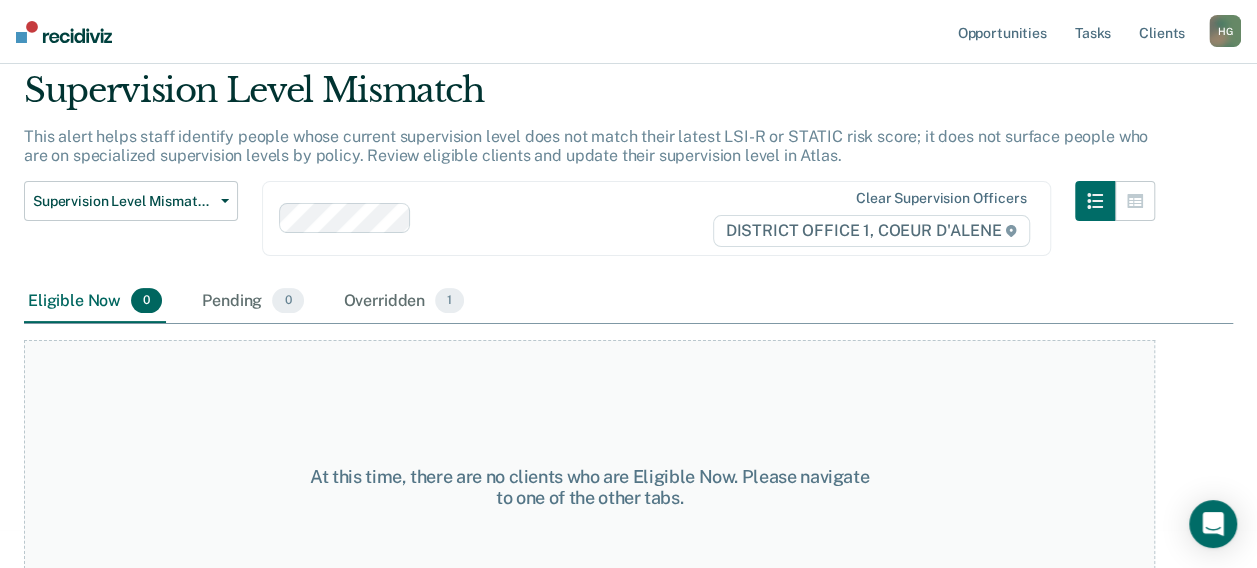 scroll, scrollTop: 100, scrollLeft: 0, axis: vertical 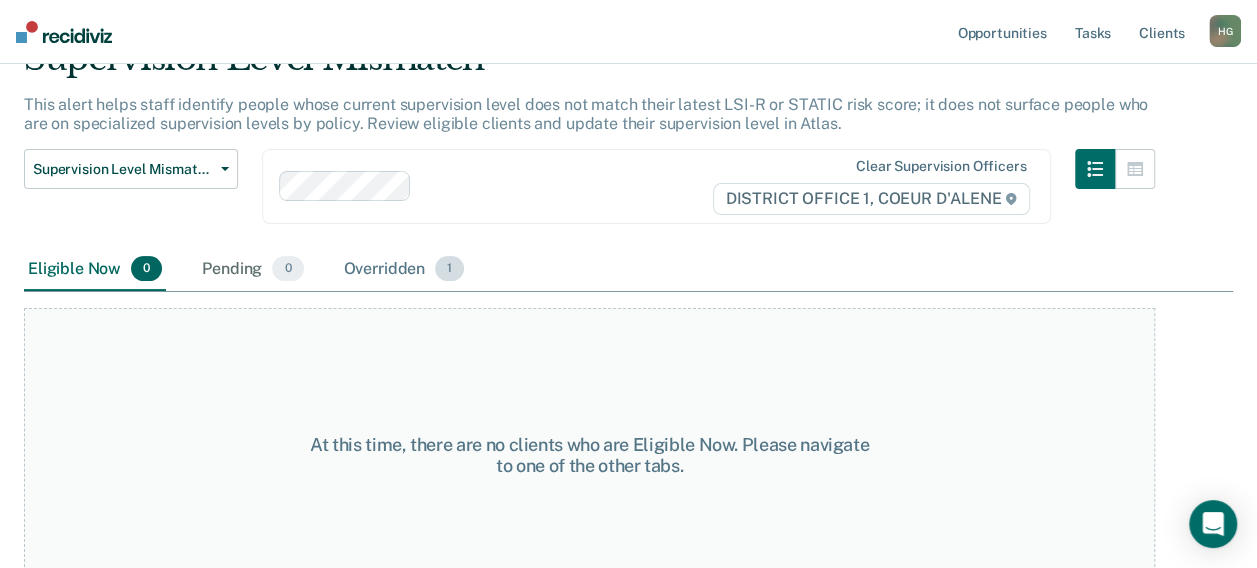 click on "Overridden 1" at bounding box center (404, 270) 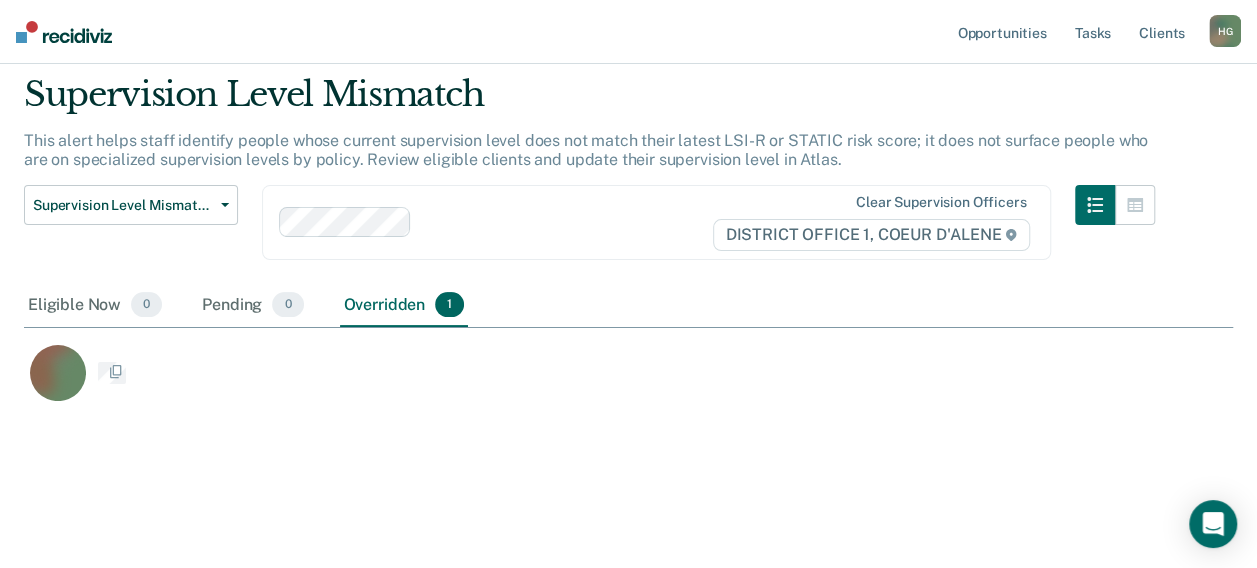 scroll, scrollTop: 0, scrollLeft: 0, axis: both 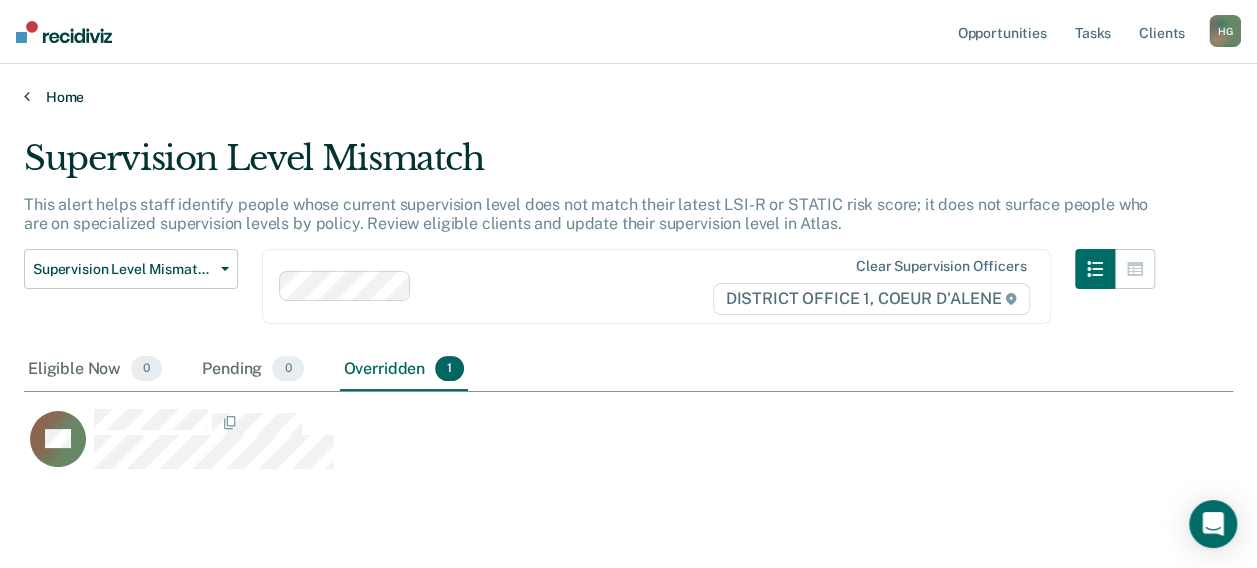 click at bounding box center [27, 96] 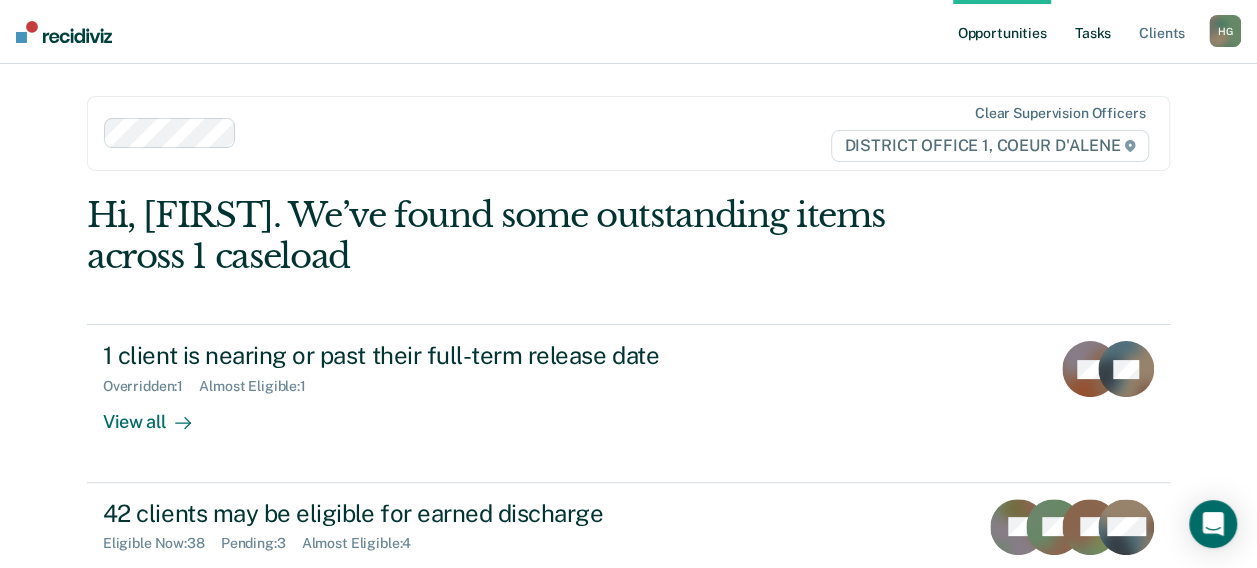 click on "Tasks" at bounding box center [1093, 32] 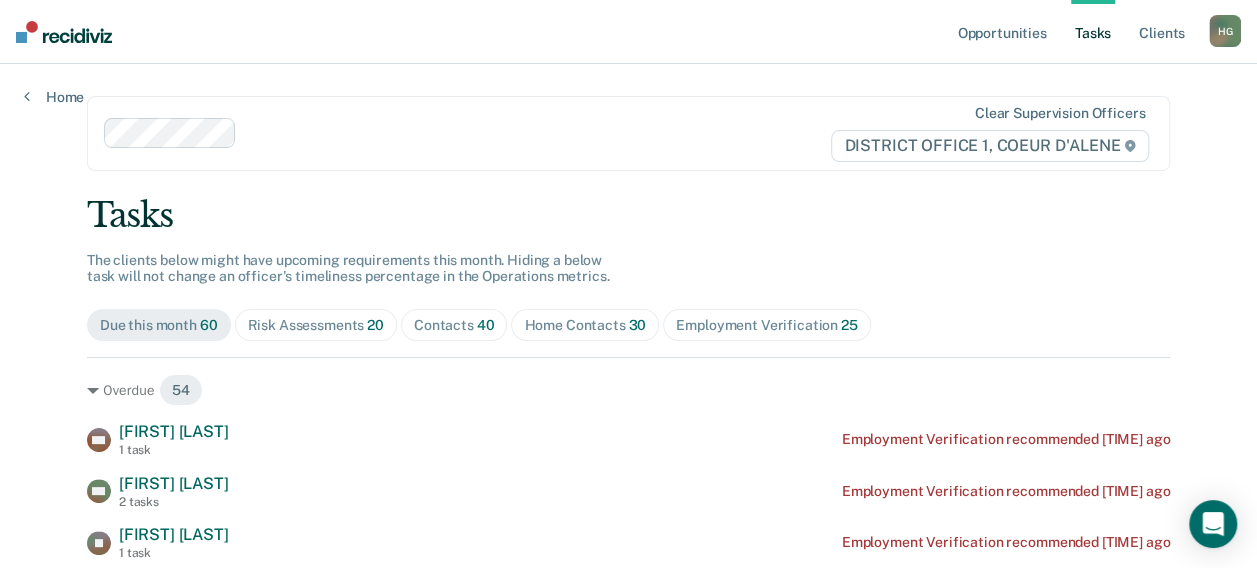 click on "Risk Assessments 20" at bounding box center (316, 325) 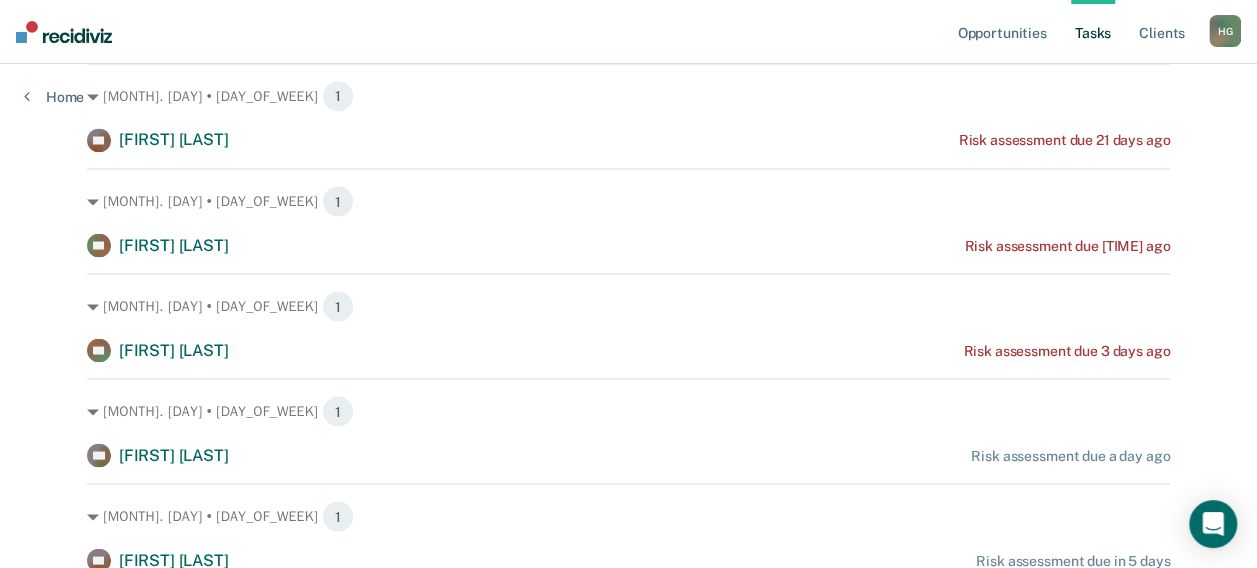 scroll, scrollTop: 1700, scrollLeft: 0, axis: vertical 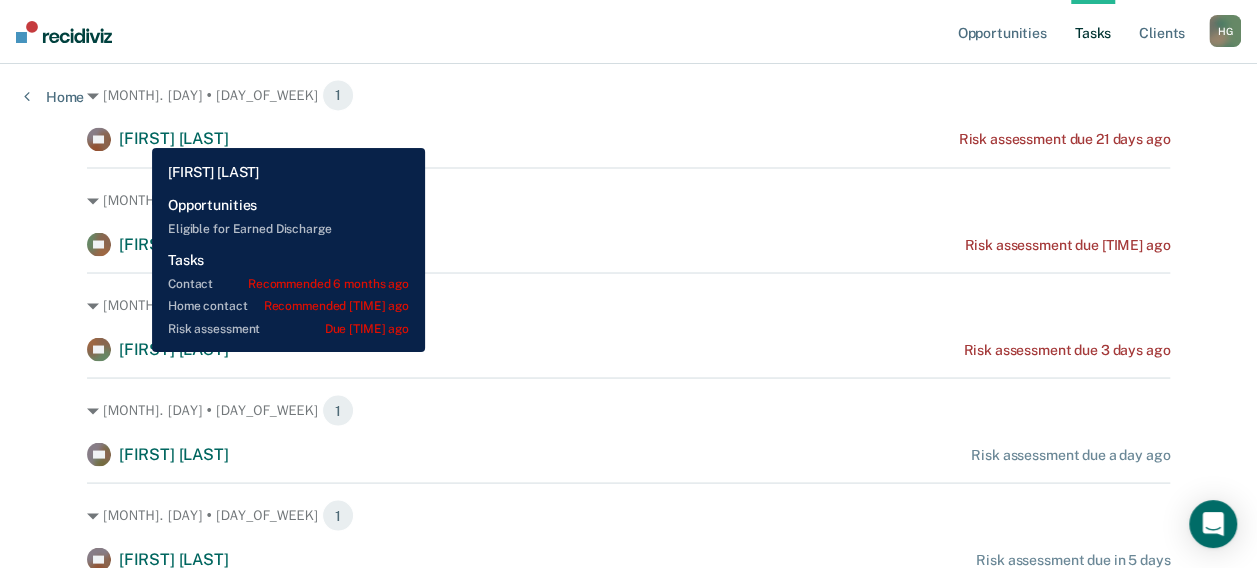 click on "[FIRST] [LAST]" at bounding box center (174, 348) 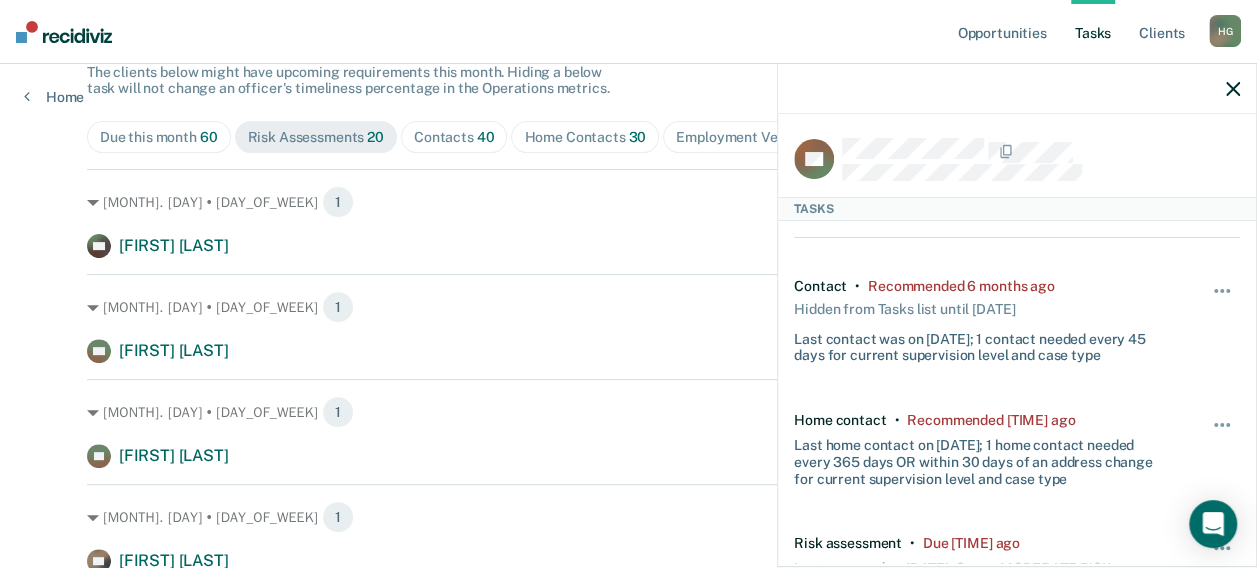 scroll, scrollTop: 187, scrollLeft: 0, axis: vertical 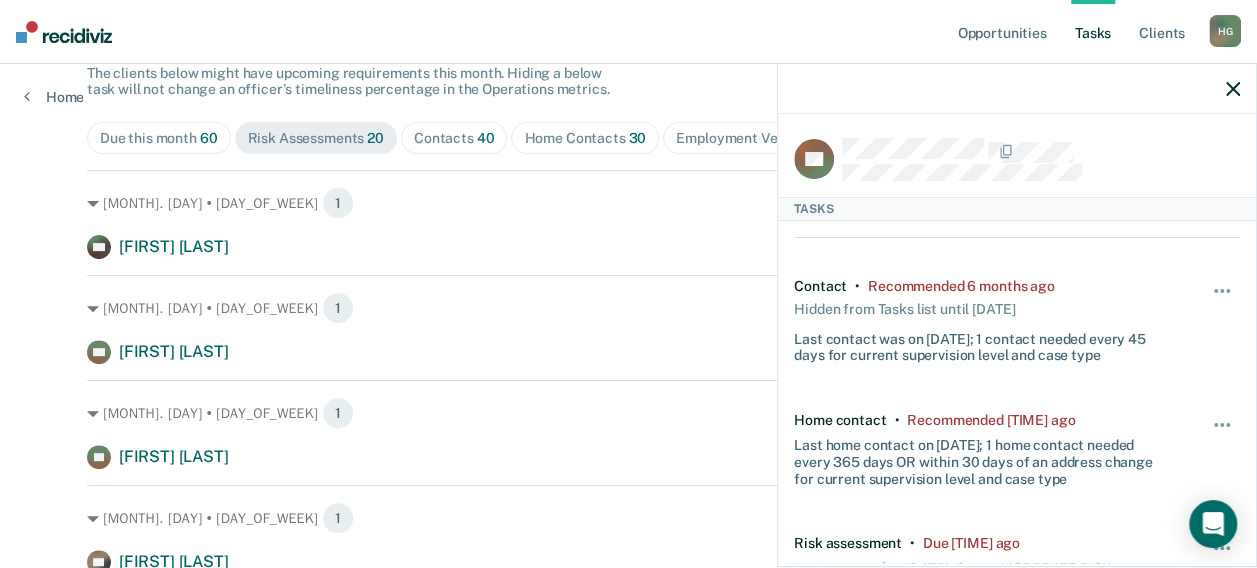 click 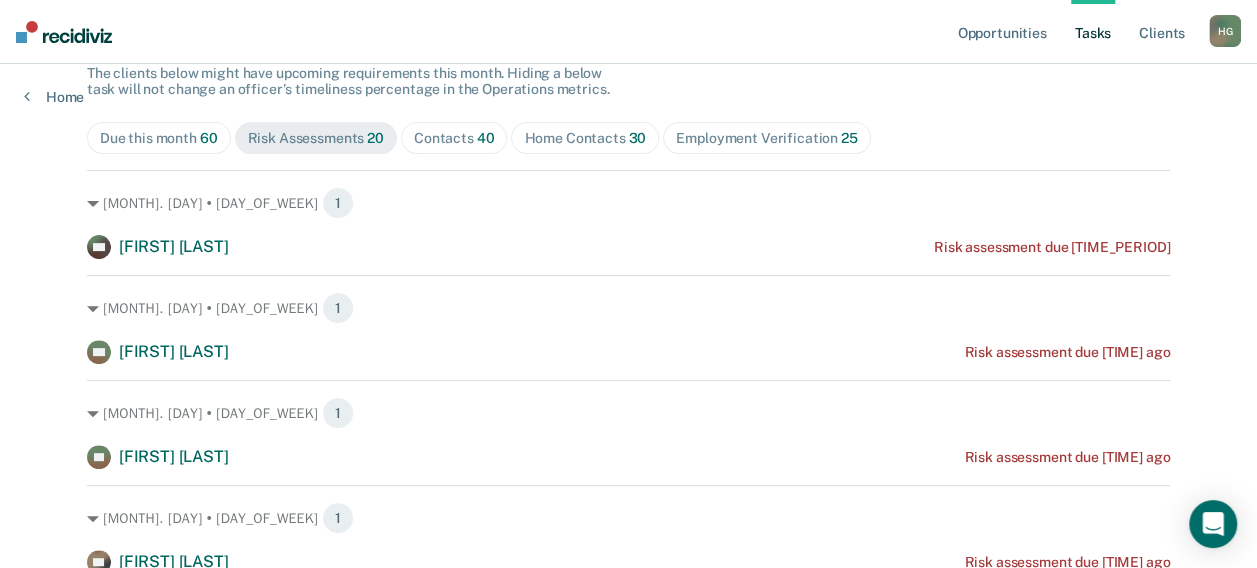 click on "Contacts   40" at bounding box center [454, 138] 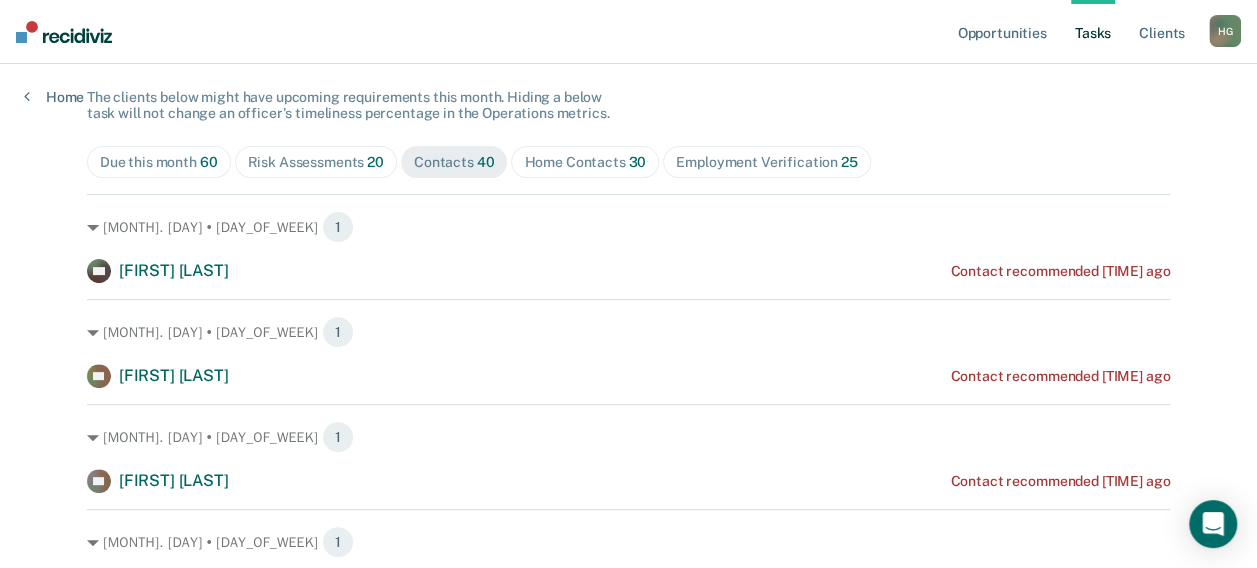 scroll, scrollTop: 0, scrollLeft: 0, axis: both 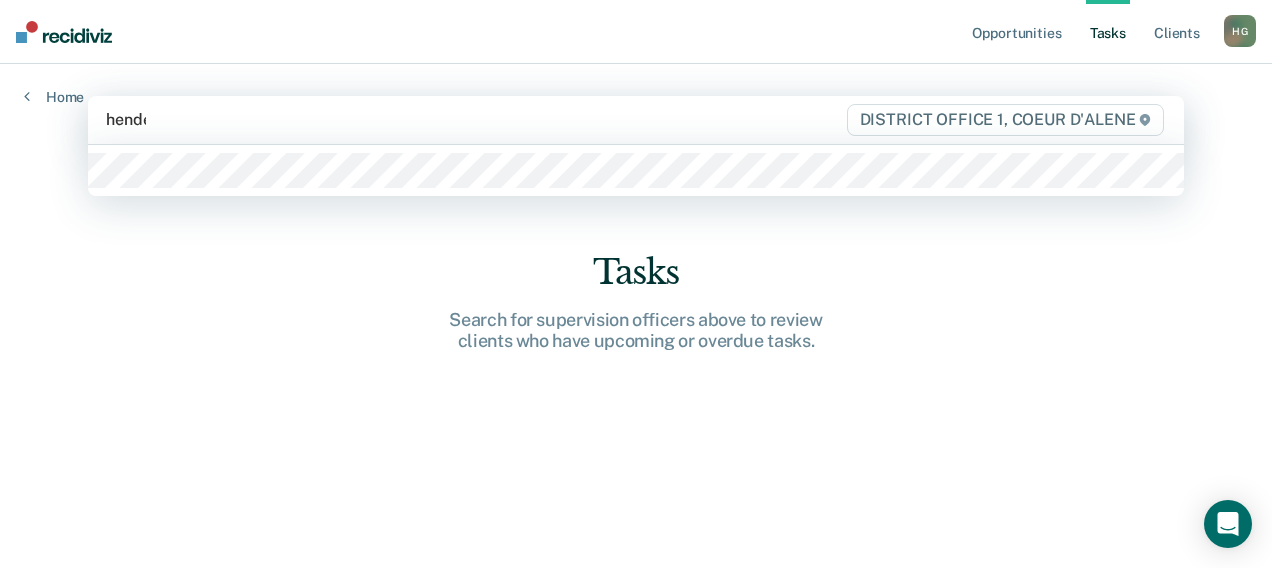 type on "hender" 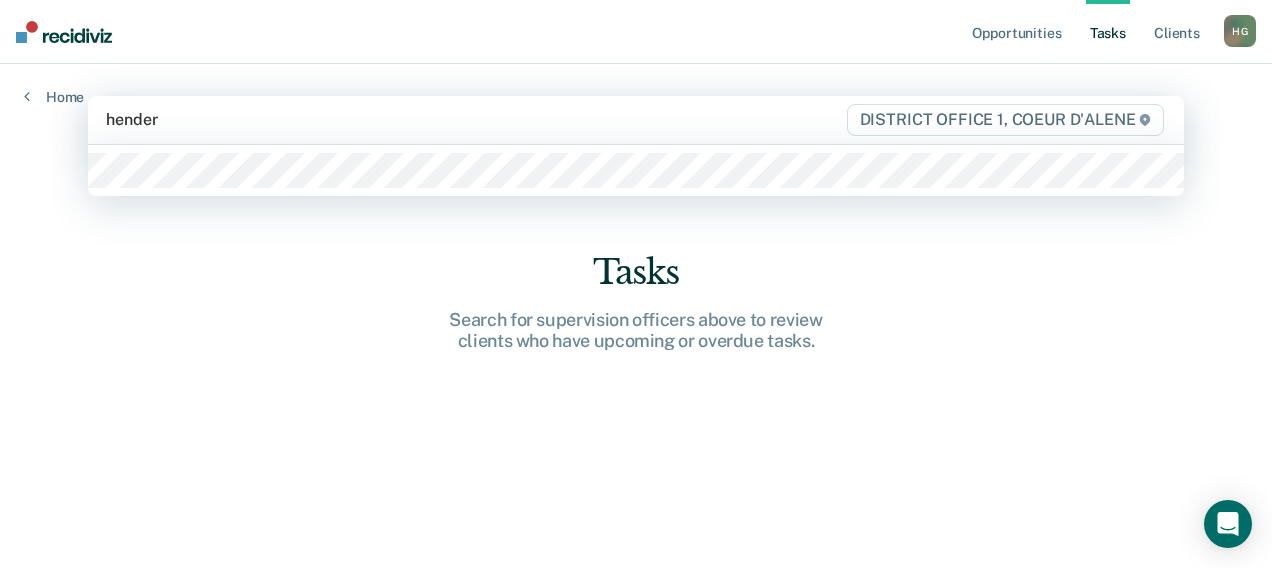 type 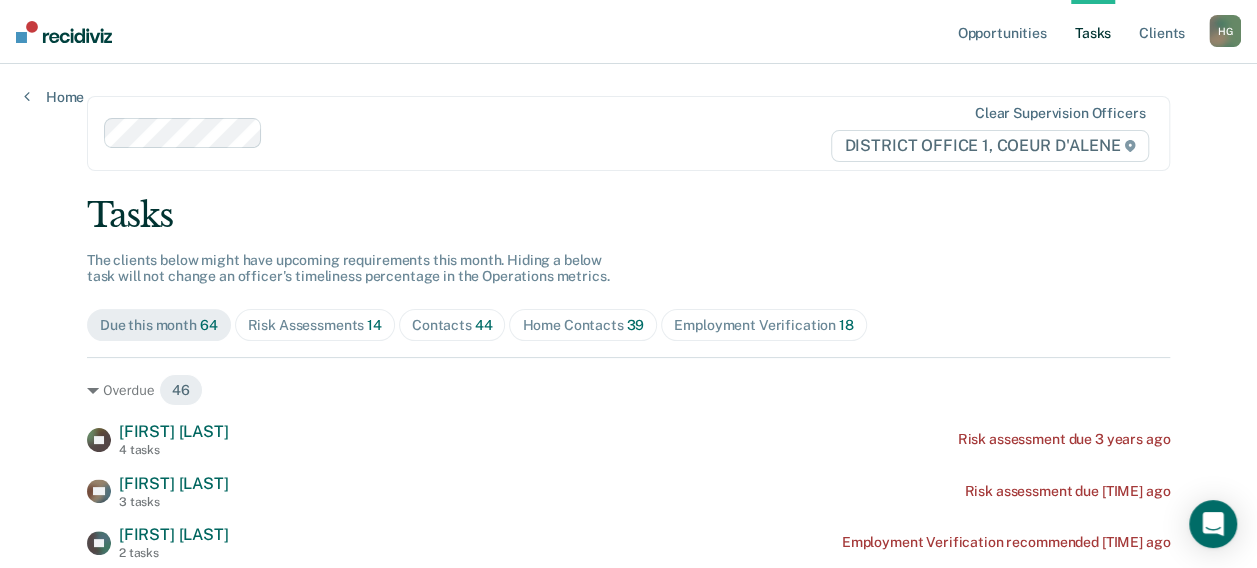 click on "Risk Assessments   14" at bounding box center (315, 325) 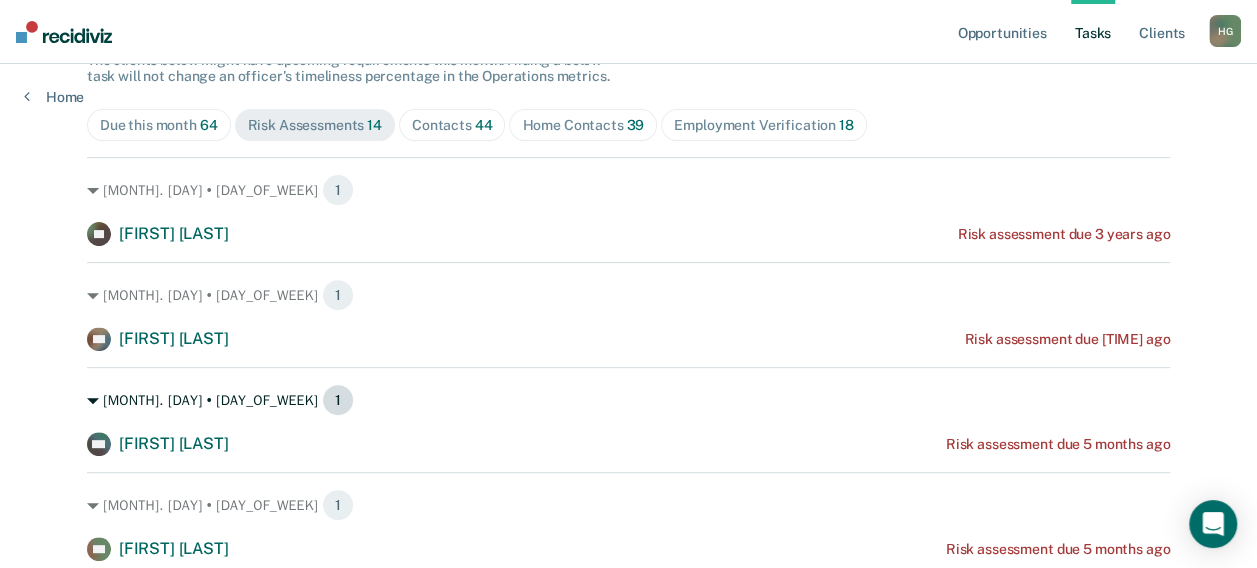 scroll, scrollTop: 300, scrollLeft: 0, axis: vertical 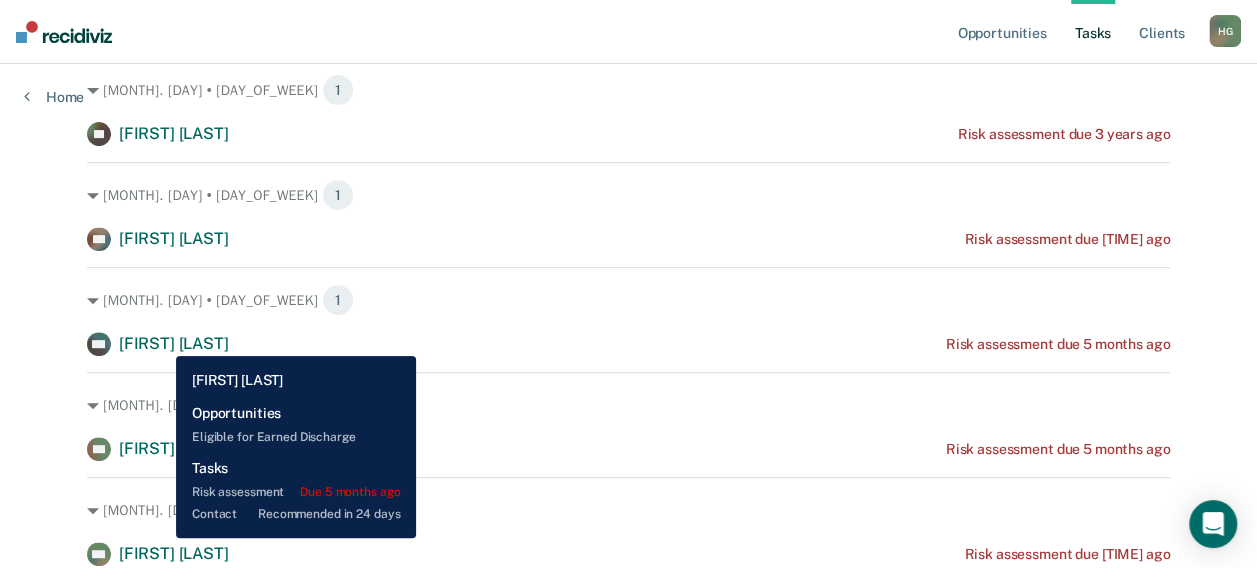 click on "[FIRST] [LAST]" at bounding box center (174, 343) 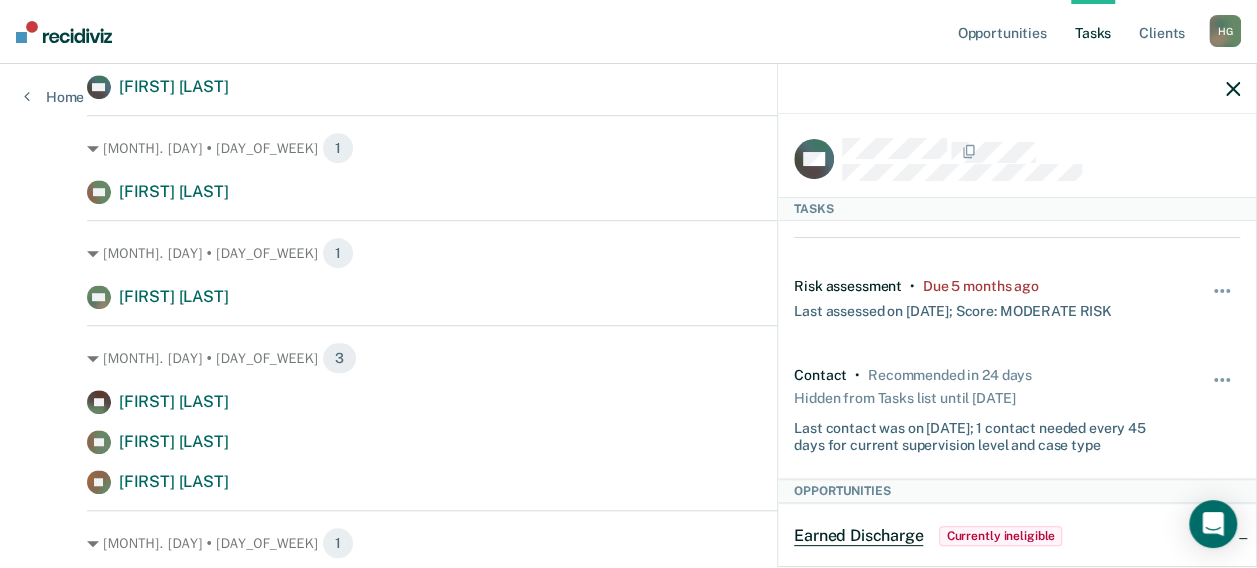 scroll, scrollTop: 600, scrollLeft: 0, axis: vertical 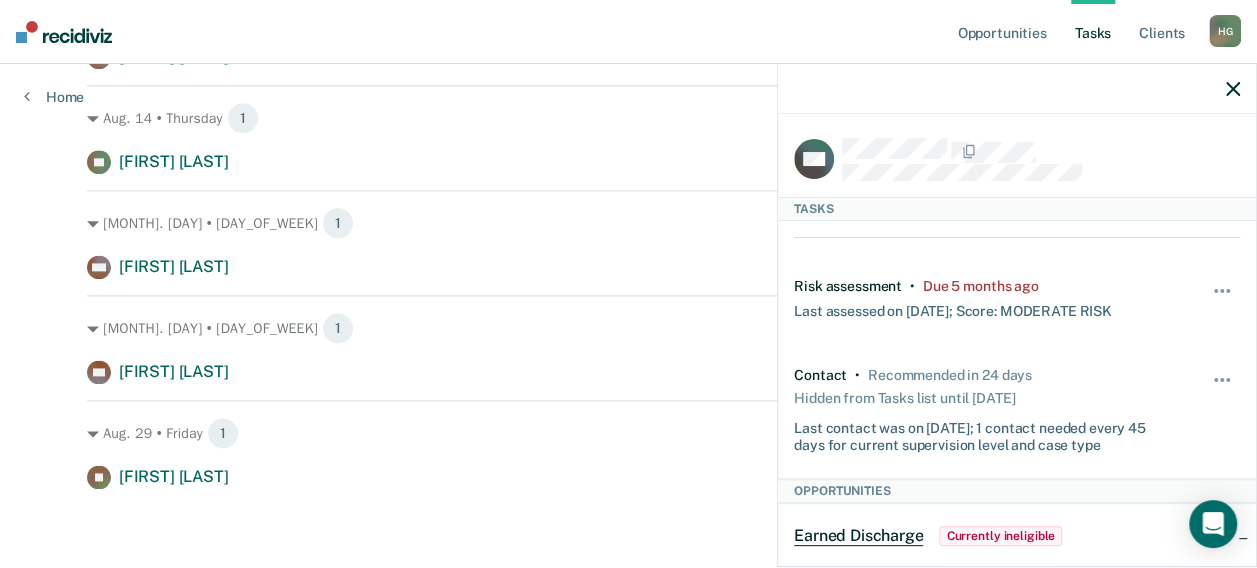 click 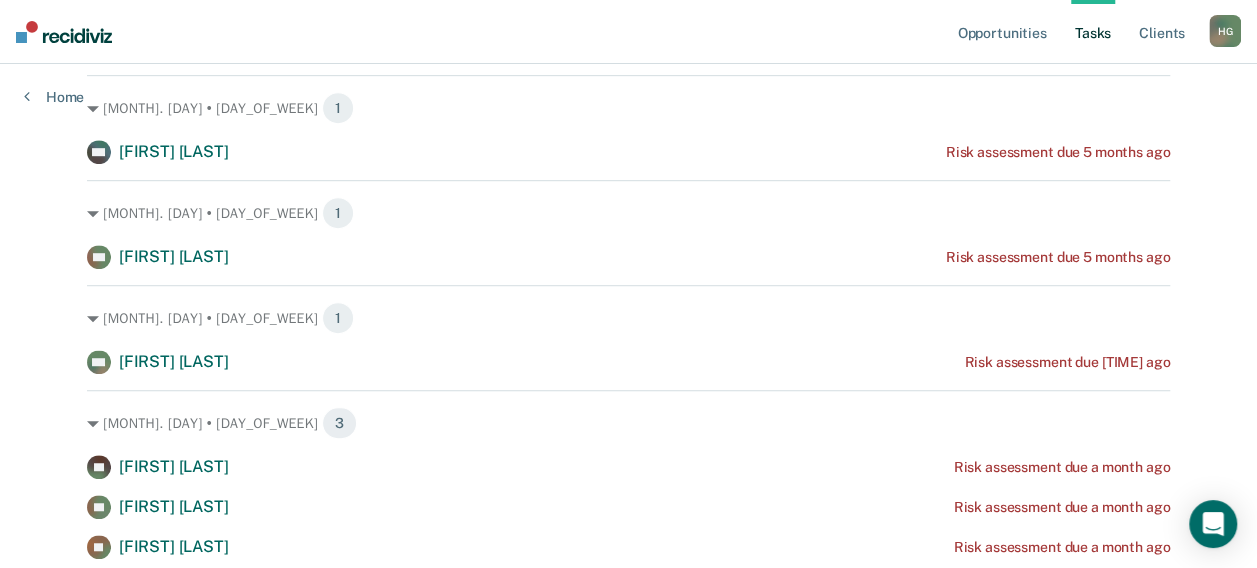 scroll, scrollTop: 0, scrollLeft: 0, axis: both 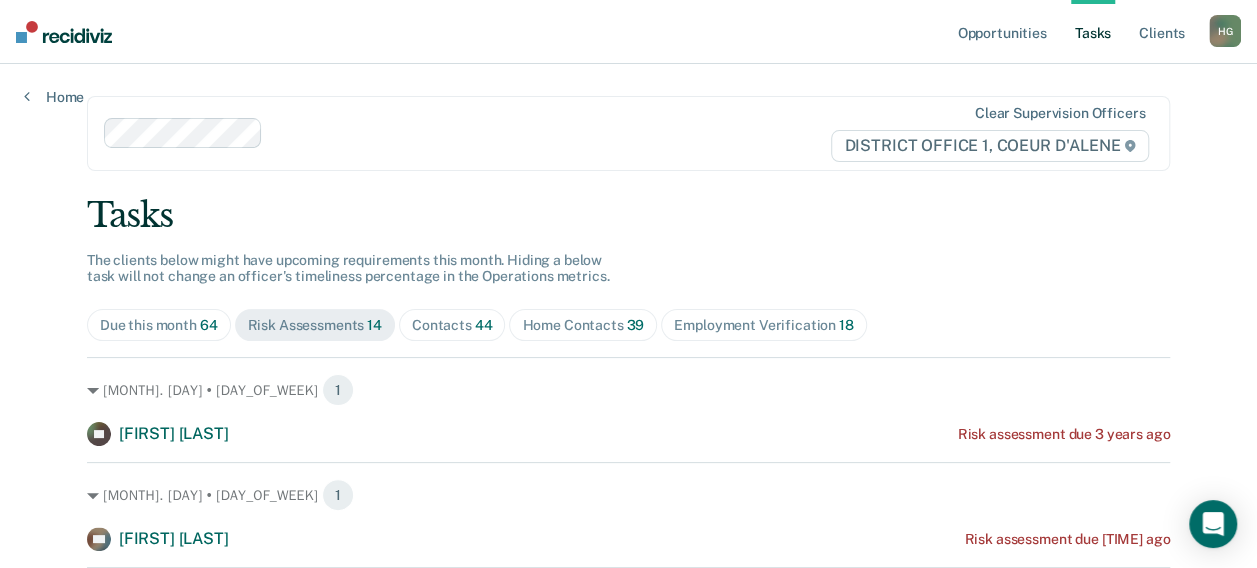 click on "Contacts 44" at bounding box center (452, 325) 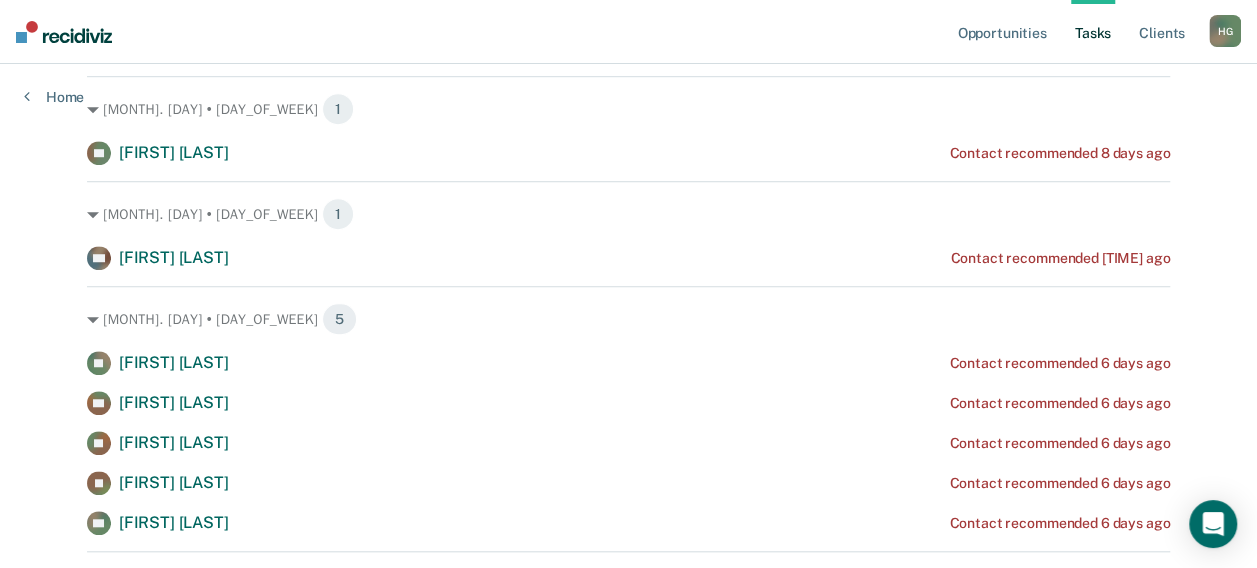 scroll, scrollTop: 800, scrollLeft: 0, axis: vertical 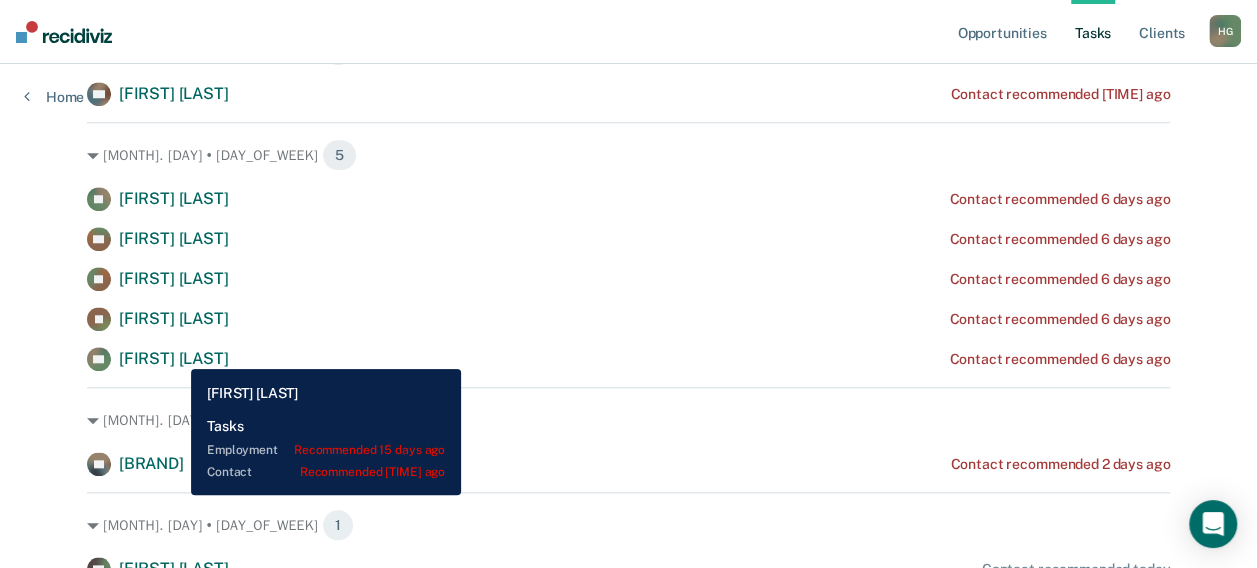 click on "[FIRST] [LAST]" at bounding box center (174, 358) 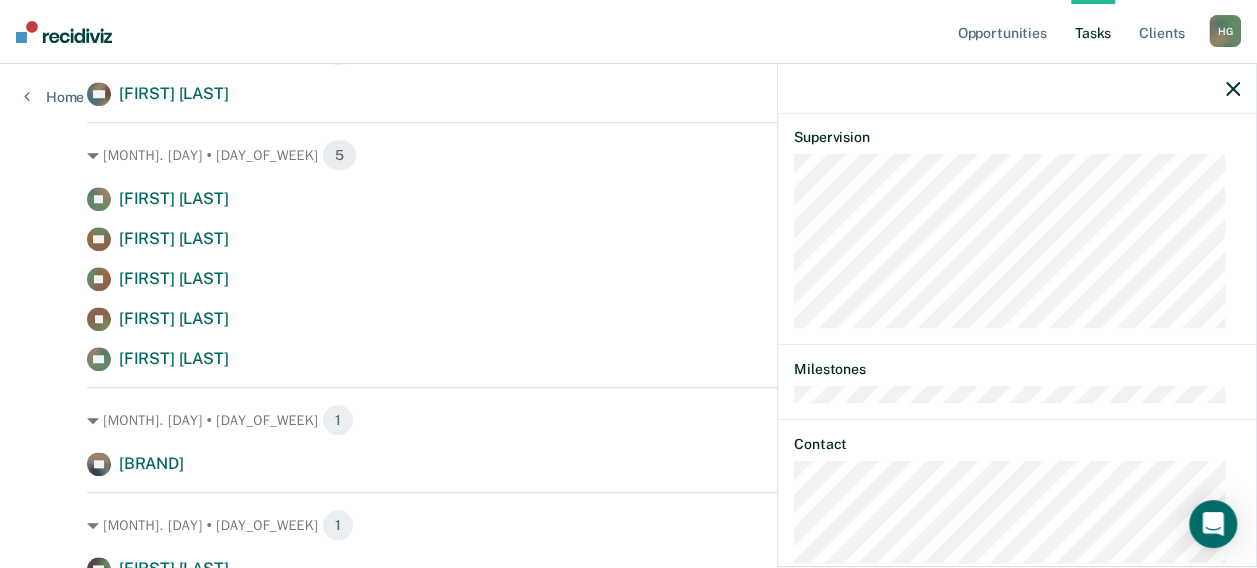 scroll, scrollTop: 422, scrollLeft: 0, axis: vertical 